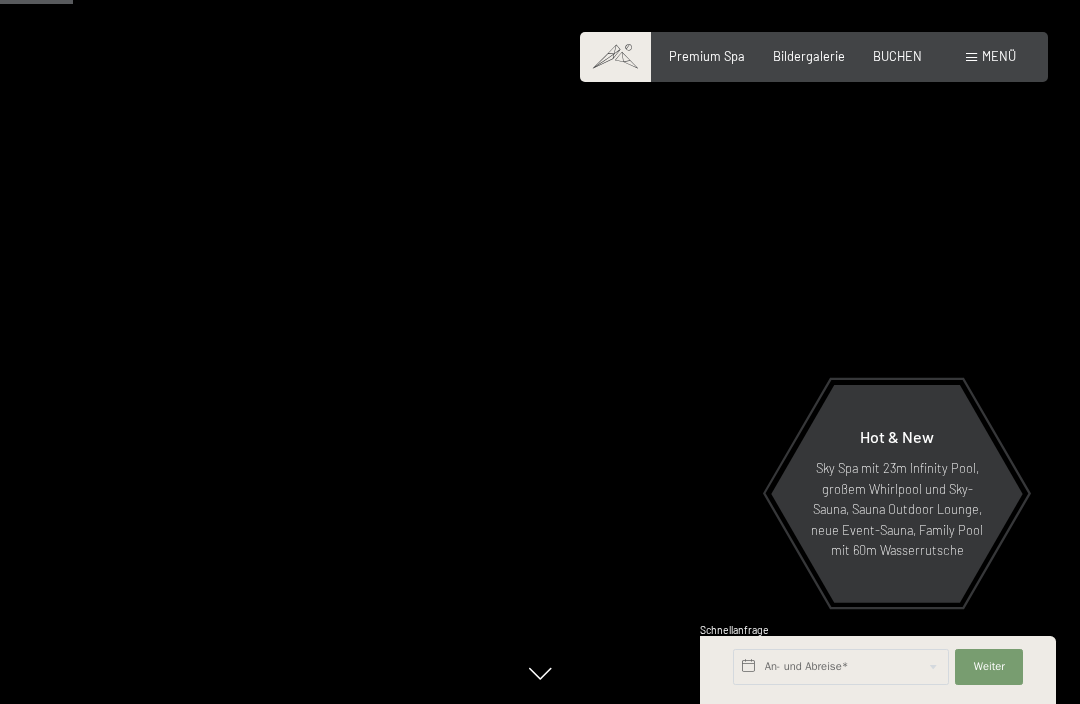 scroll, scrollTop: 503, scrollLeft: 0, axis: vertical 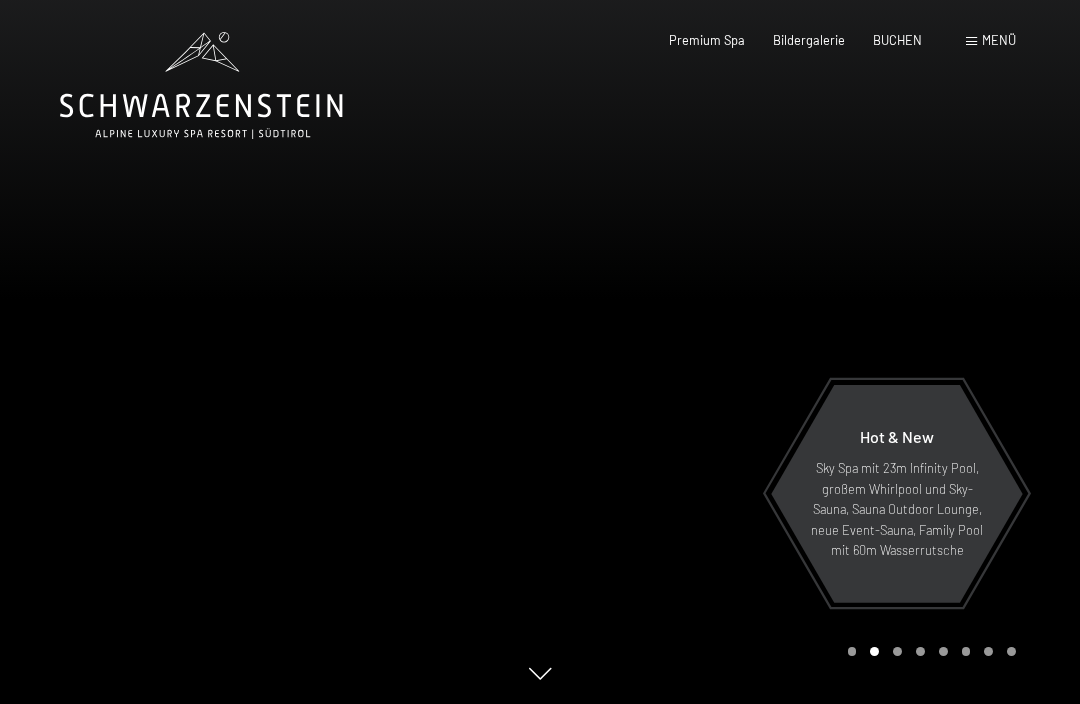 click on "Menü" at bounding box center [999, 40] 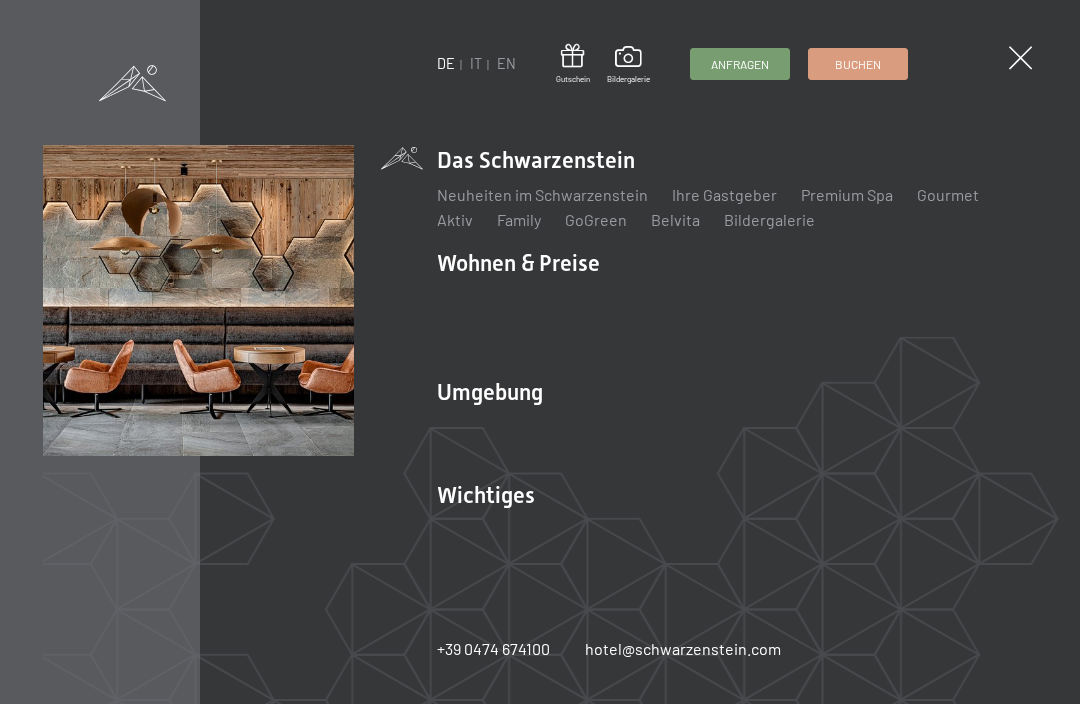 click on "Lage & Anreise" at bounding box center [490, 529] 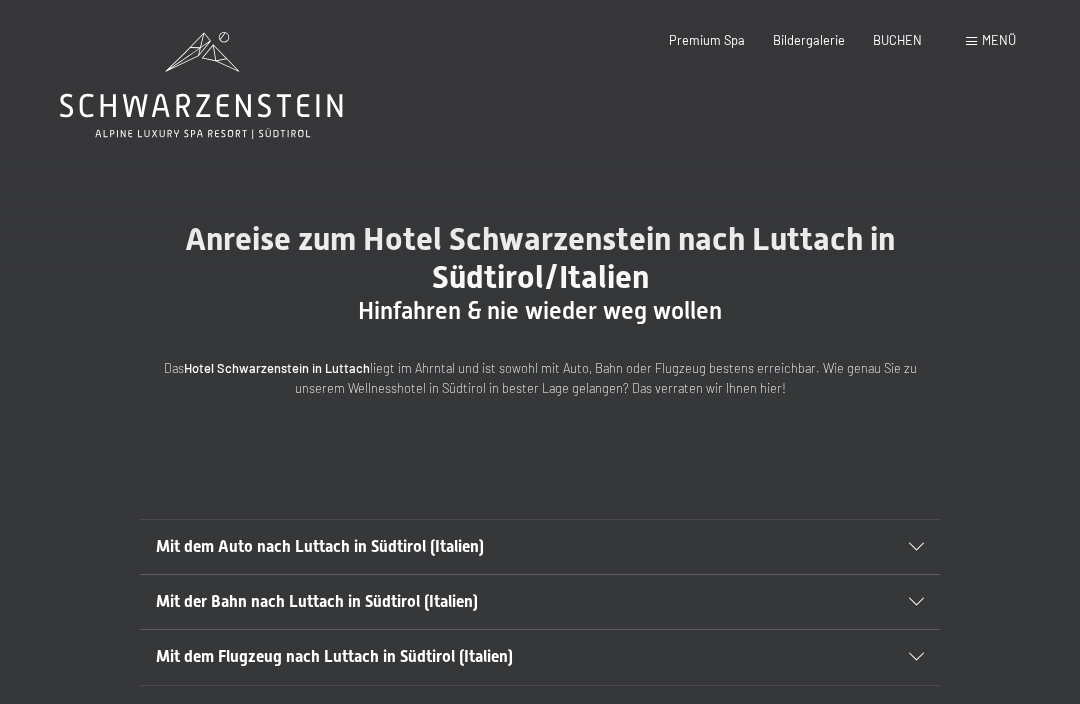 scroll, scrollTop: 0, scrollLeft: 0, axis: both 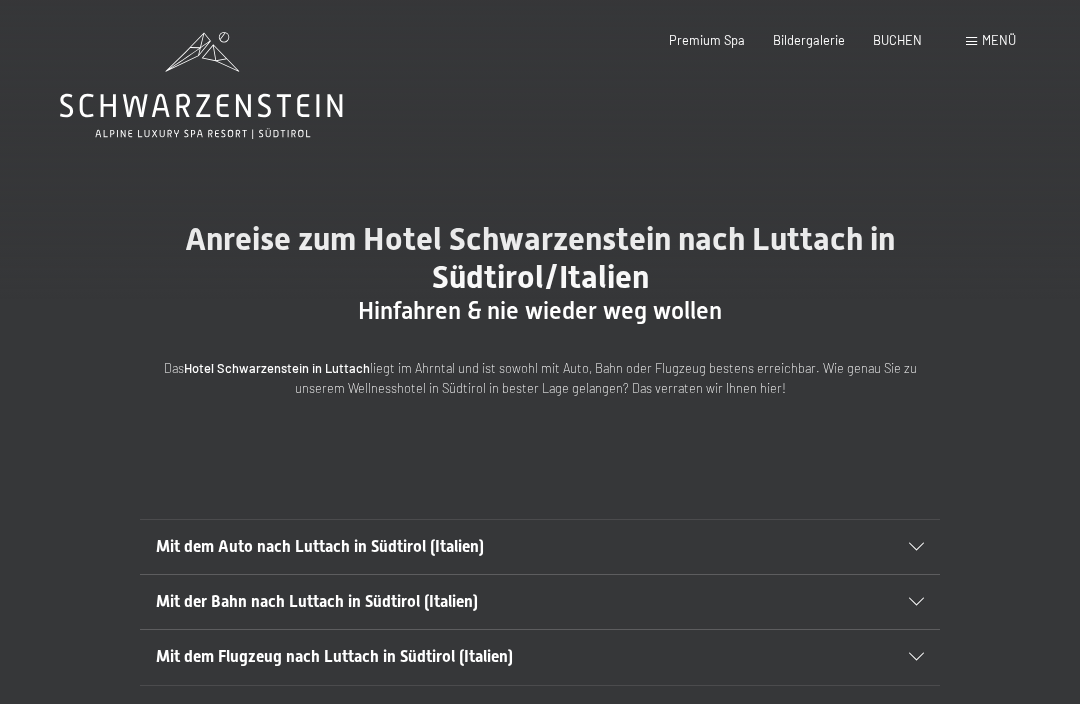 click on "Anreise zum Hotel Schwarzenstein nach Luttach in Südtirol/Italien       Hinfahren & nie wieder weg wollen             Das  Hotel Schwarzenstein in Luttach  liegt im Ahrntal und ist sowohl mit Auto, Bahn oder Flugzeug bestens erreichbar. Wie genau Sie zu unserem Wellnesshotel in Südtirol in bester Lage gelangen? Das verraten wir Ihnen hier!         Weiterlesen                                   Mit dem Auto nach Luttach in Südtirol (Italien)                     Aus Deutschland  kommend fahren Sie über München, Rosenheim und Innsbruck Richtung Italien und auf die Brennerautobahn A22. Nehmen Sie die Ausfahrt Brixen/Pustertal und fahren Sie bis nach Bruneck. Dann fahren Sie in Richtung Ahrntal weiter, folgen der Straße bis nach Luttach und biegen vor der Raiffeisenkasse links in die Ahrntaler Dorfstraße ein. Auf der linken Seite unterhalb der Kirche sehen Sie unser Alpine Luxury Spa Resort Schwarzenstein.   Aus Österreich   Aus der  Schweiz    Von Süditalien" at bounding box center (540, 656) 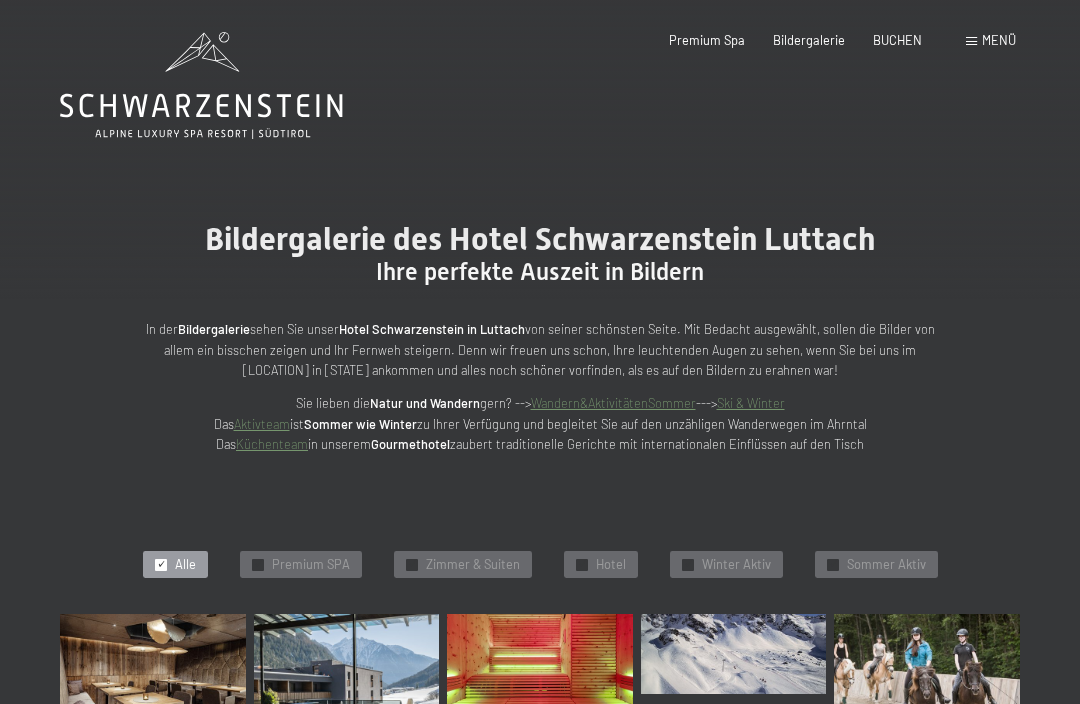 scroll, scrollTop: 0, scrollLeft: 0, axis: both 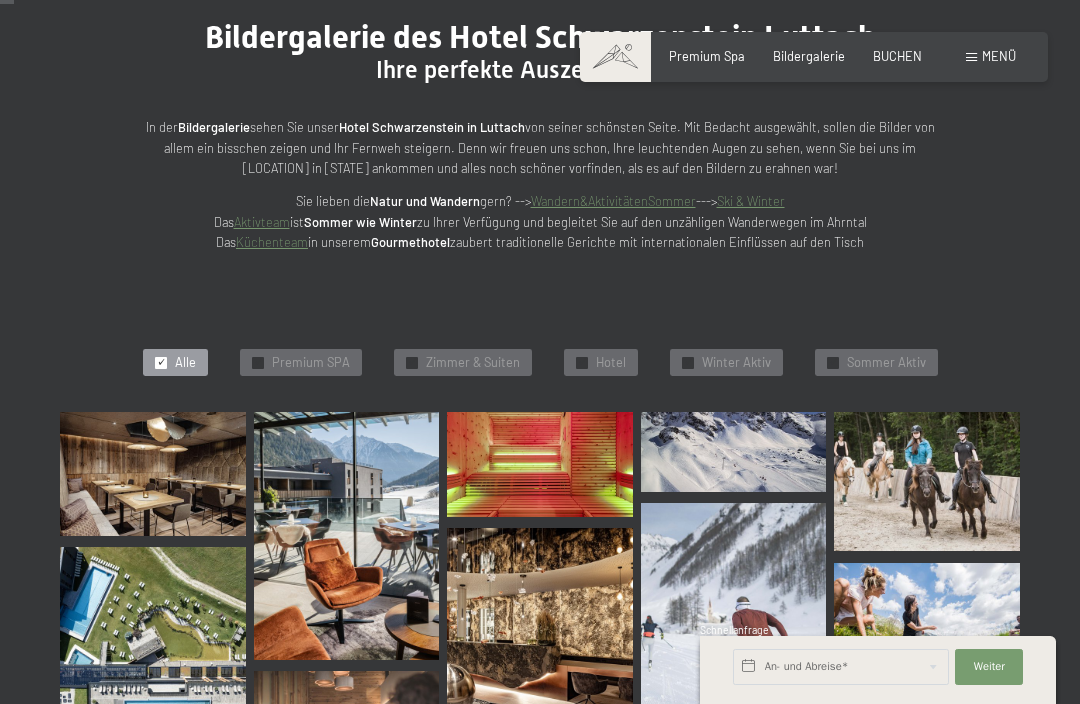 click on "Alle" at bounding box center [185, 363] 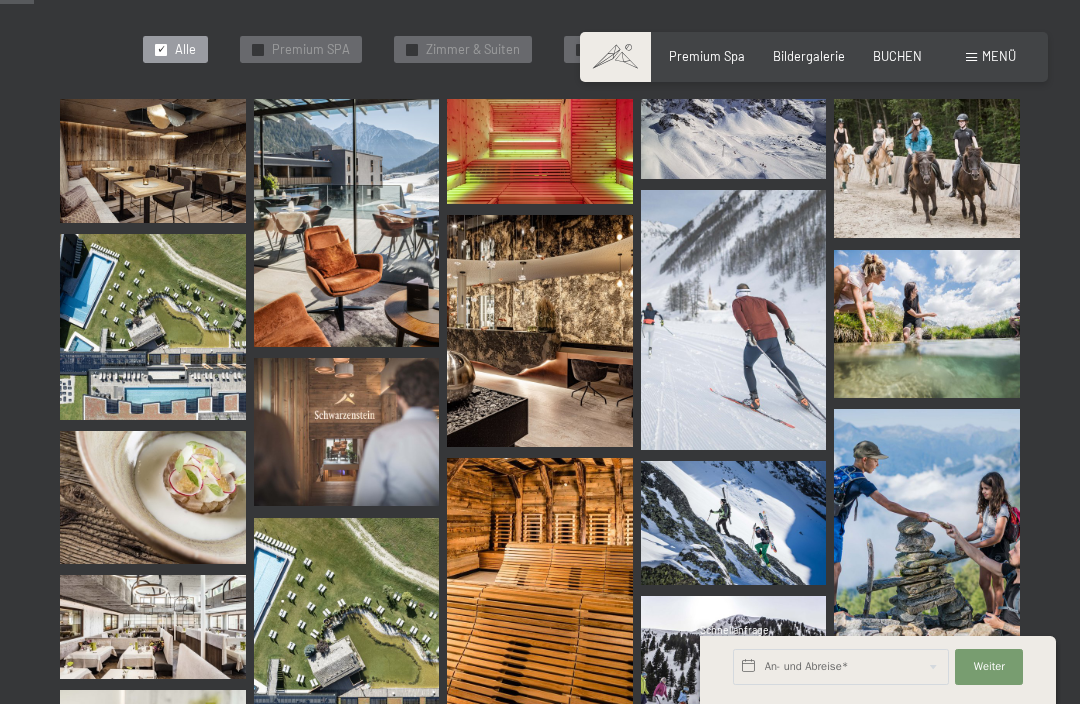 scroll, scrollTop: 520, scrollLeft: 0, axis: vertical 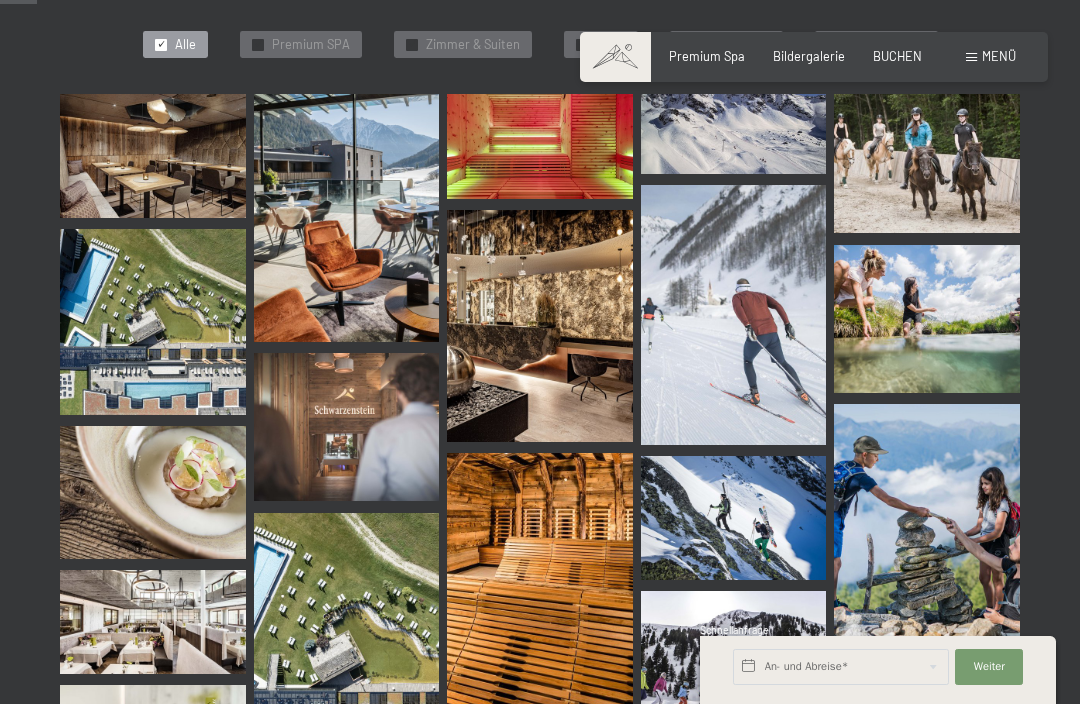 click at bounding box center (927, 163) 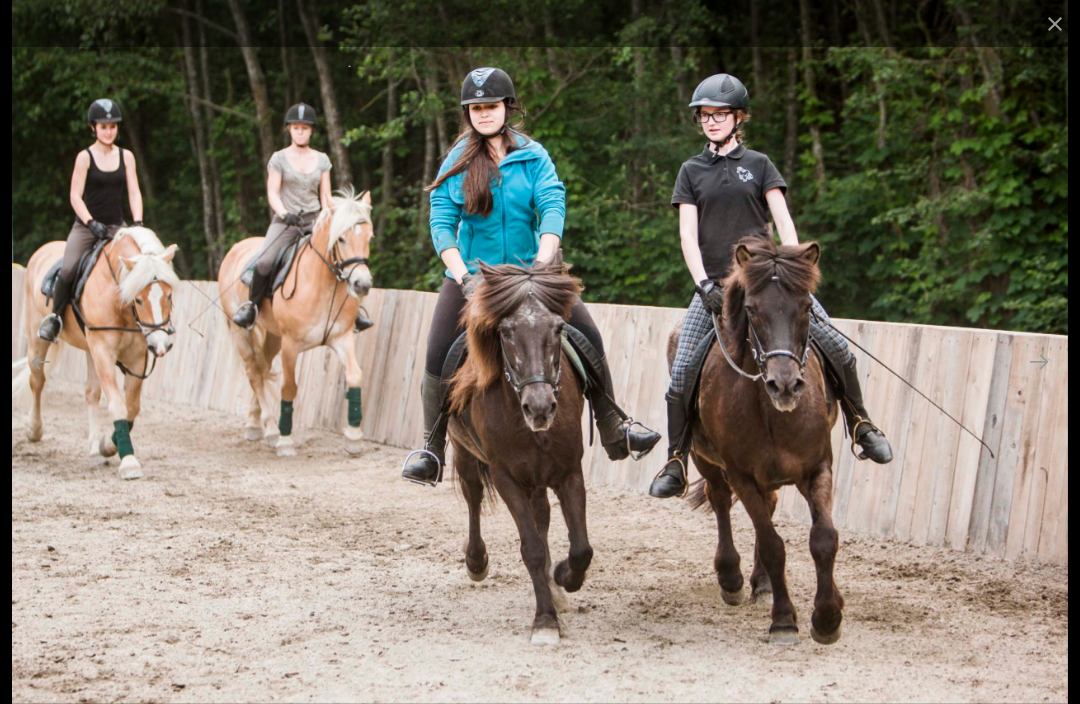 click at bounding box center (1055, 23) 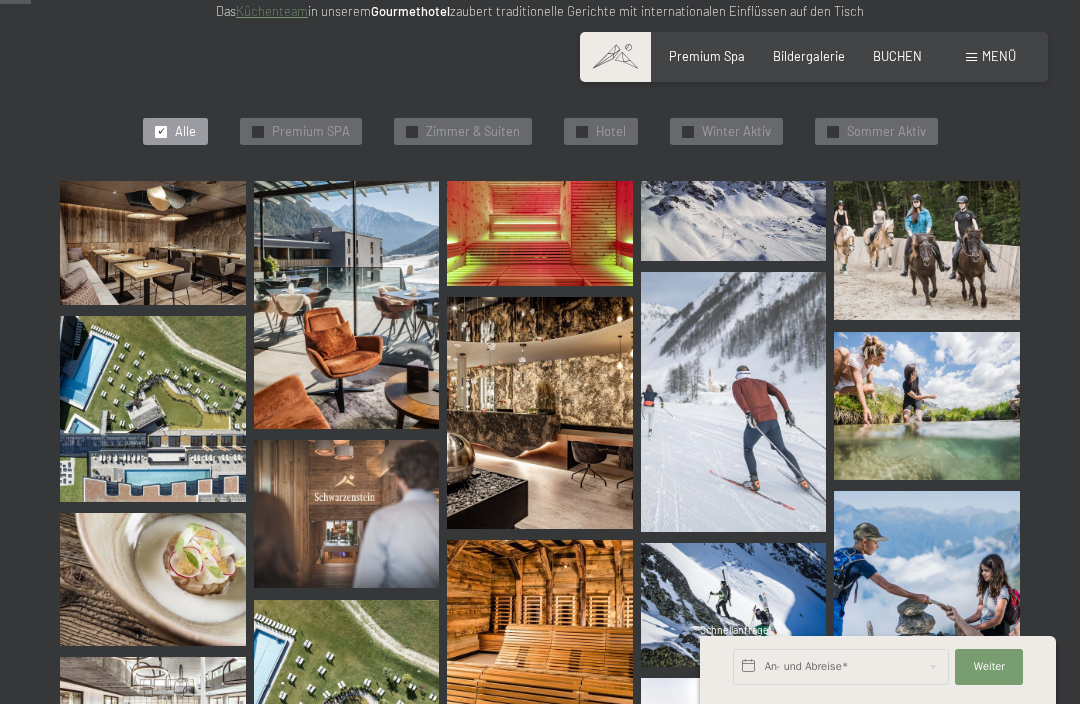 scroll, scrollTop: 437, scrollLeft: 0, axis: vertical 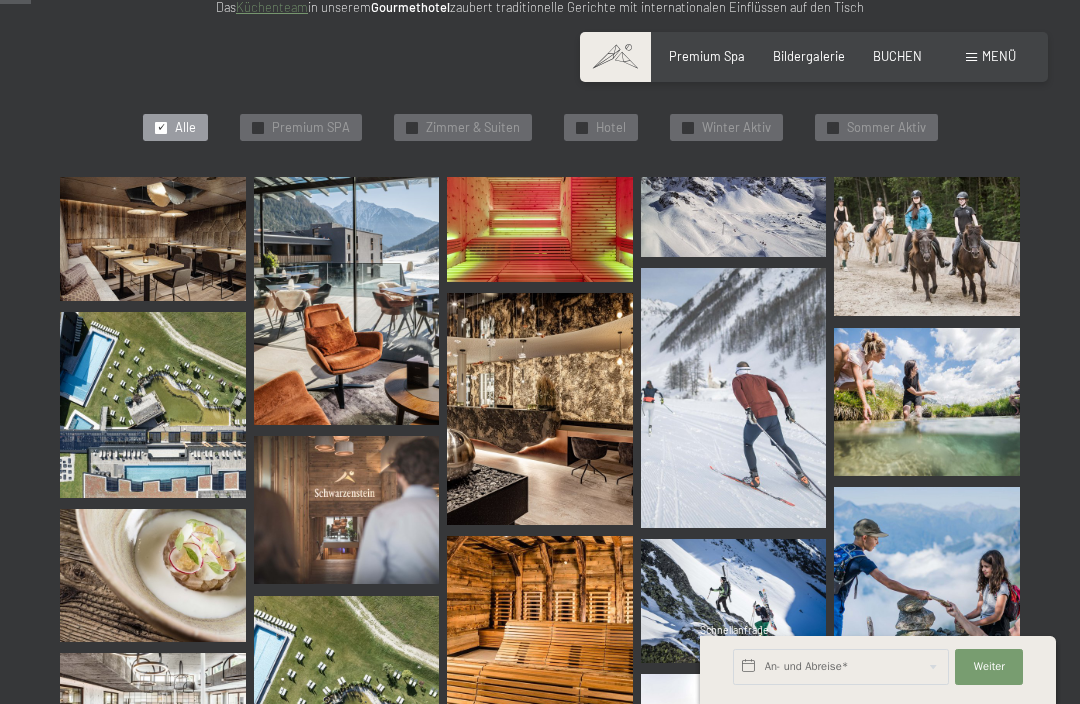click at bounding box center (927, 246) 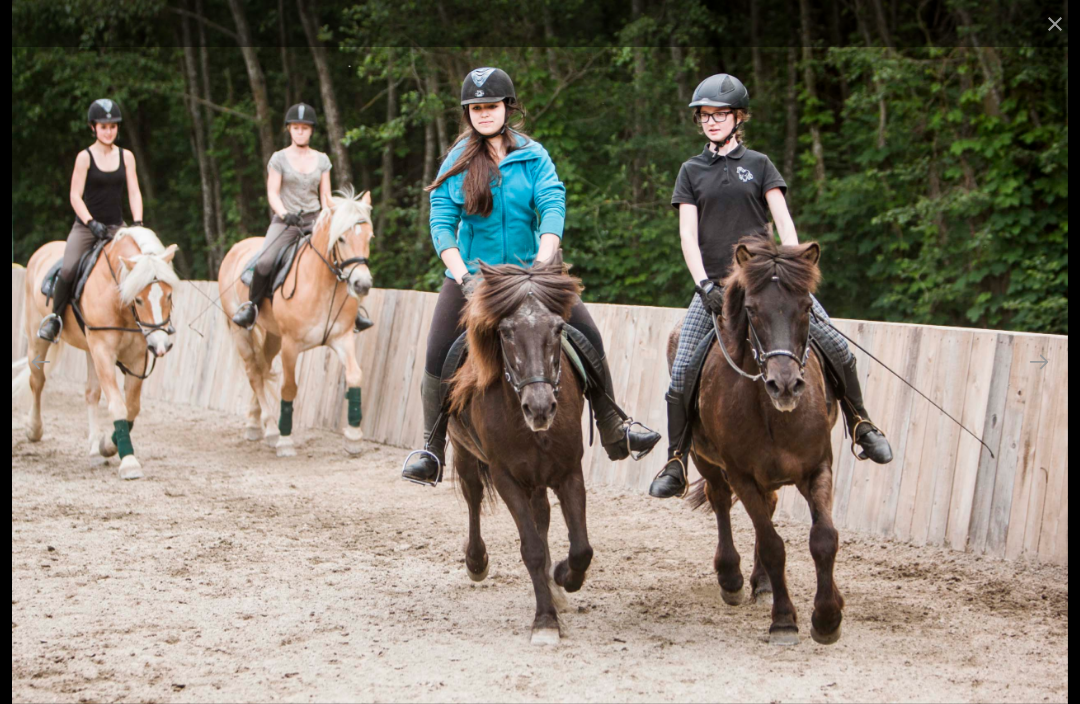 click at bounding box center (1055, 23) 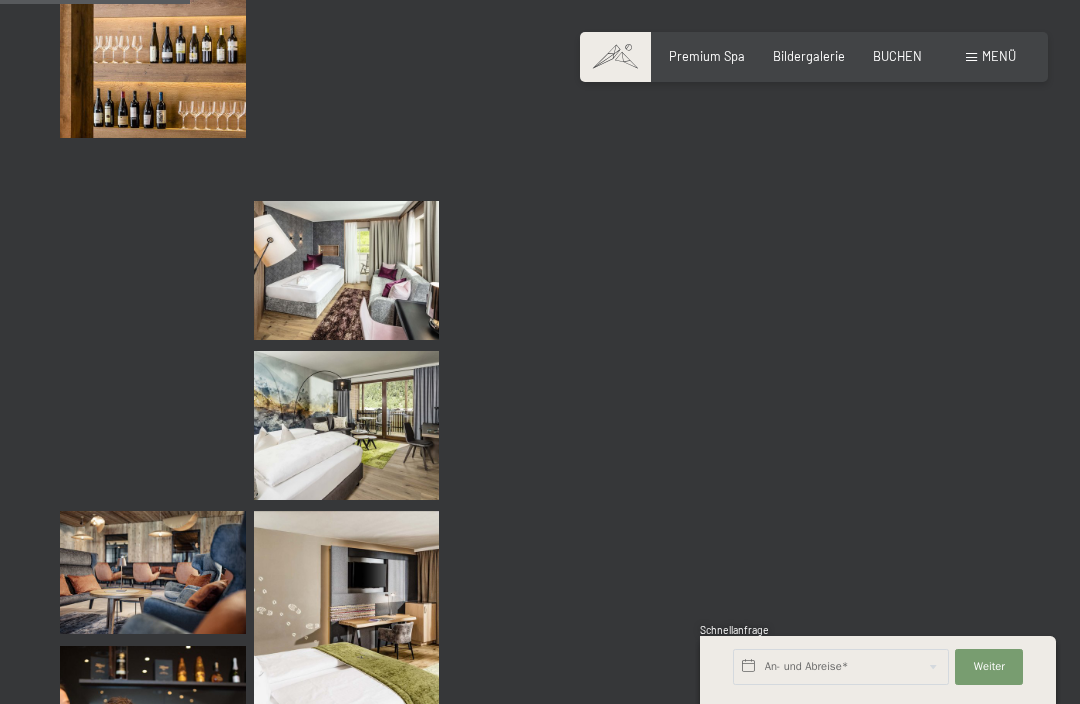 scroll, scrollTop: 2720, scrollLeft: 0, axis: vertical 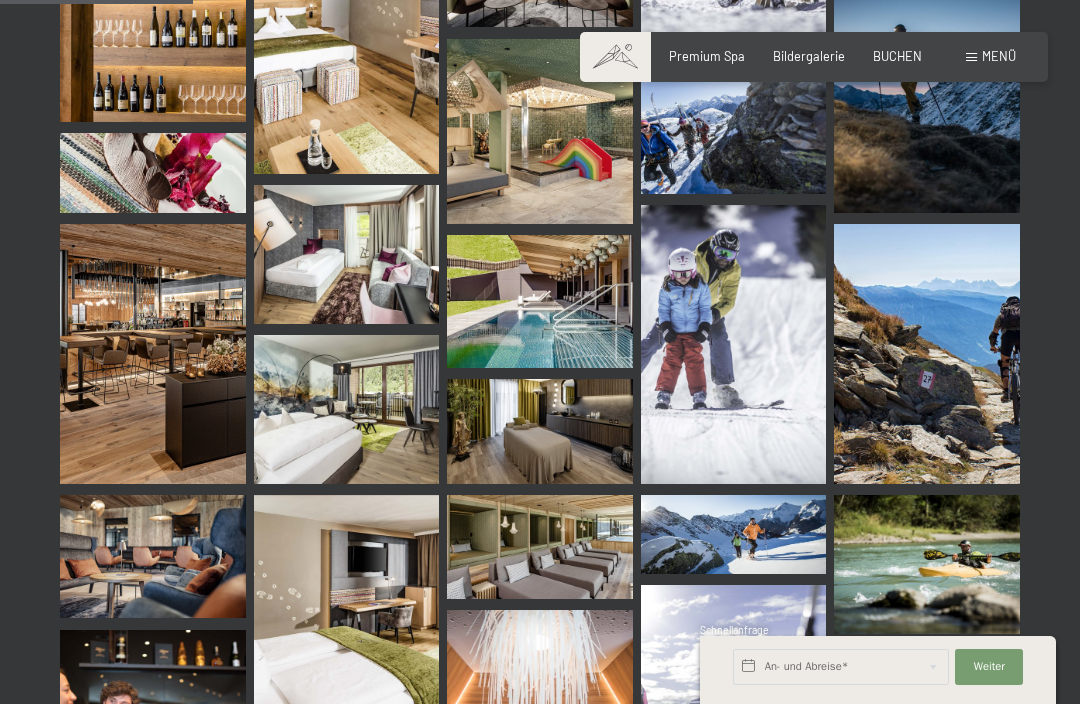 click at bounding box center (540, 301) 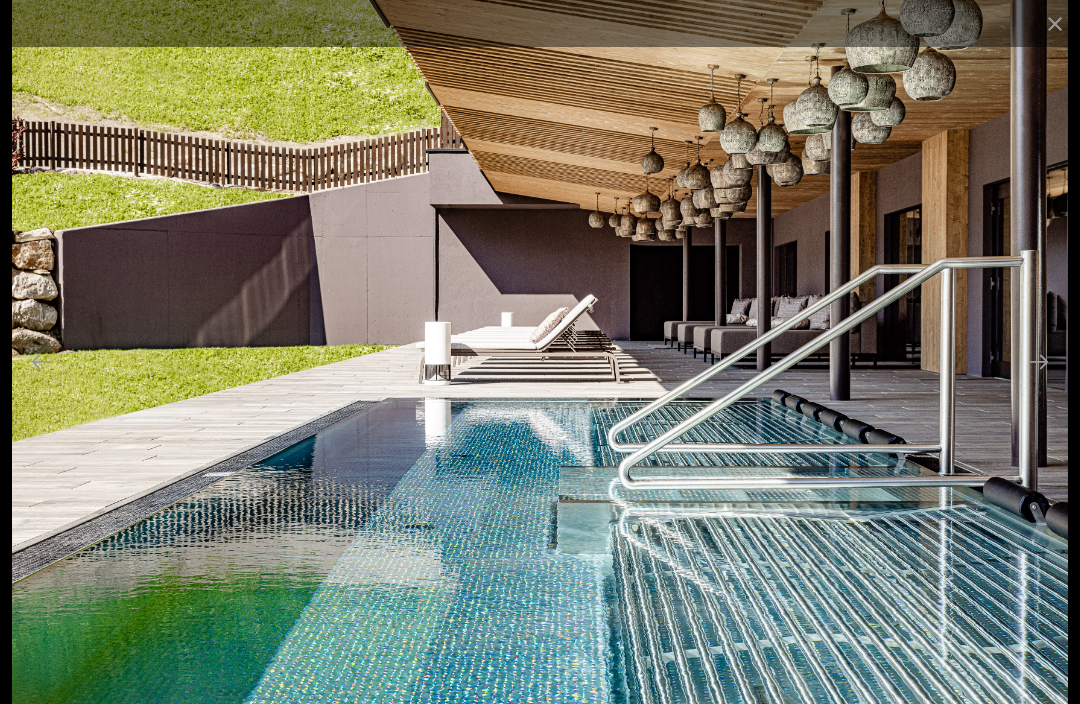 click at bounding box center (1055, 23) 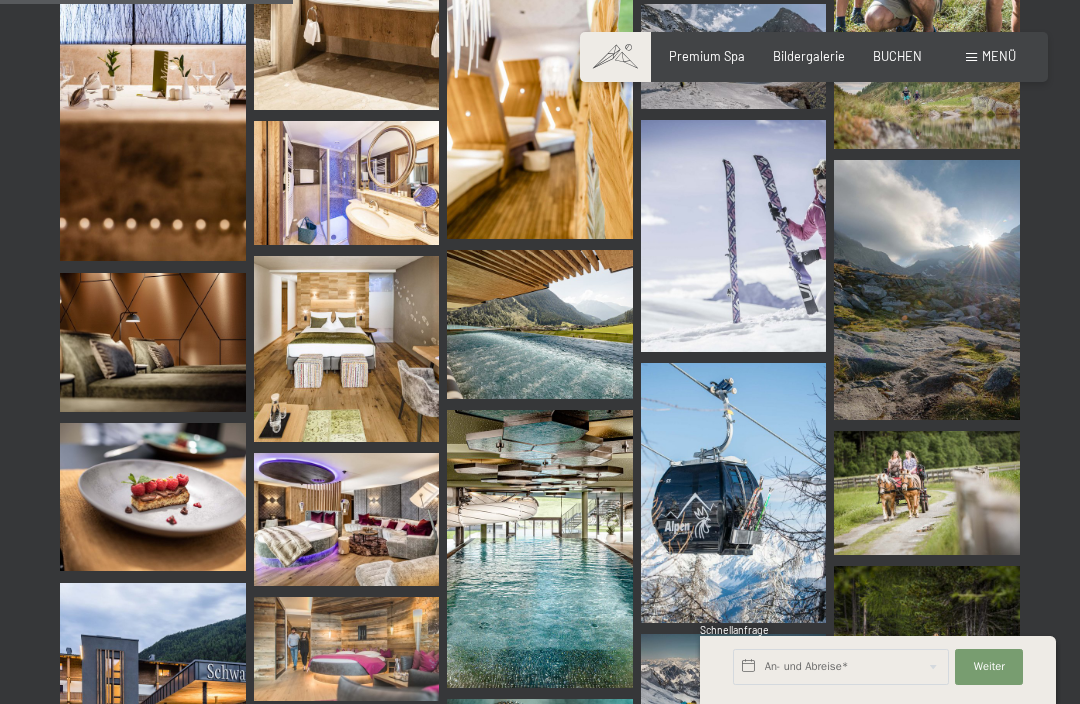 scroll, scrollTop: 4180, scrollLeft: 0, axis: vertical 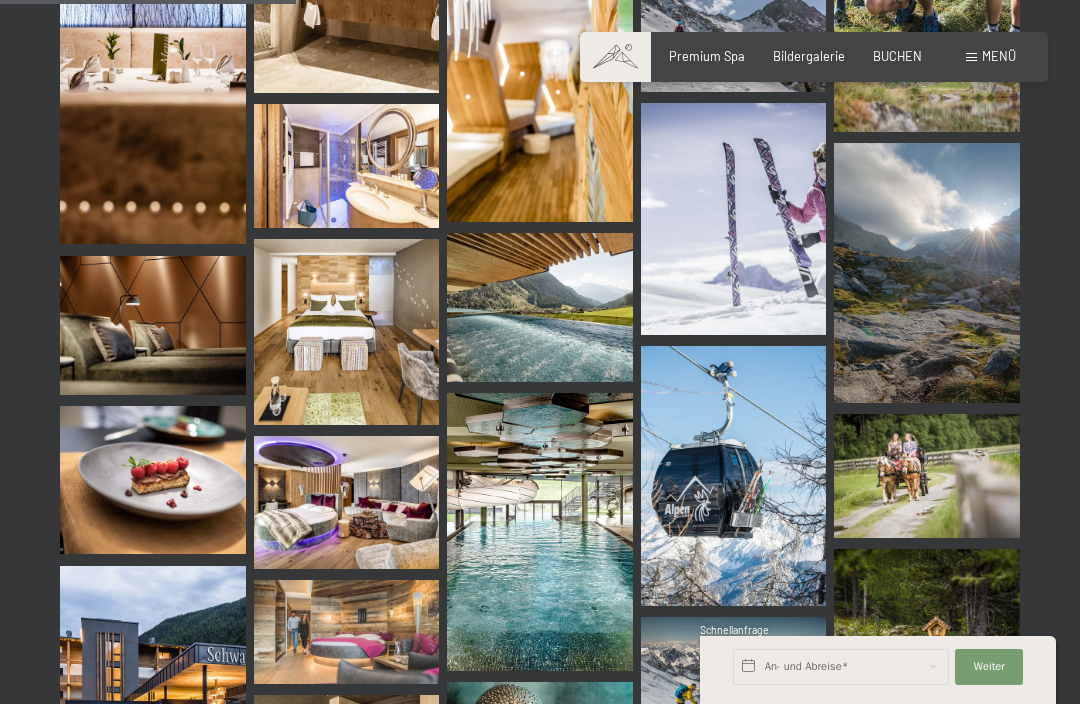 click at bounding box center (540, 532) 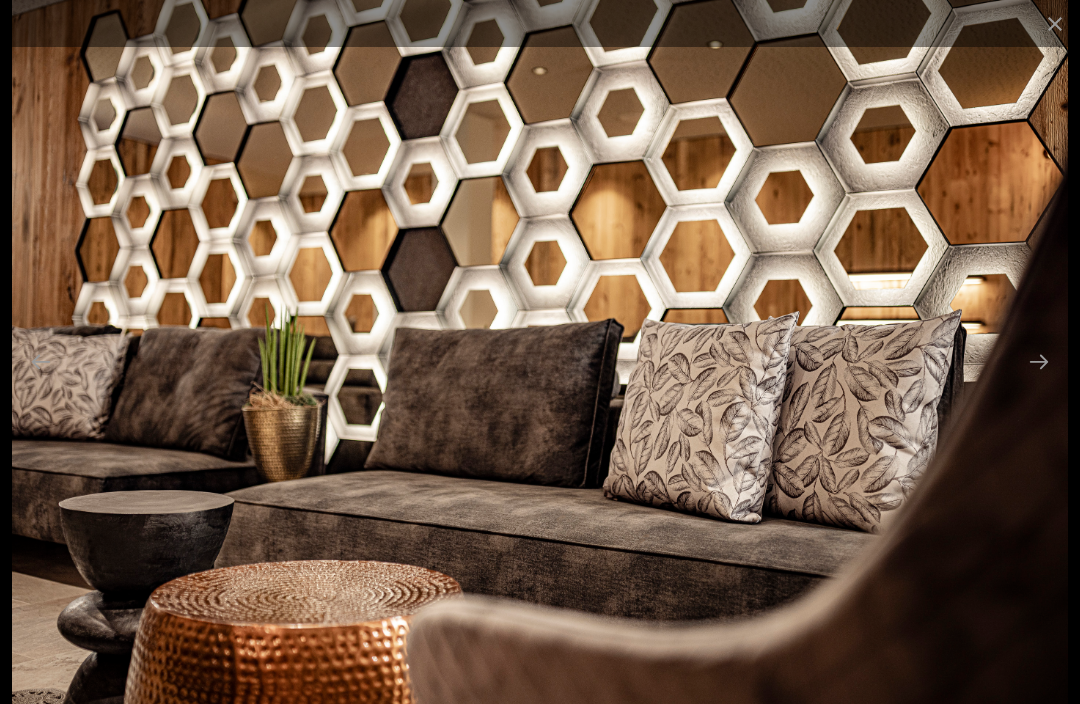click at bounding box center (1055, 23) 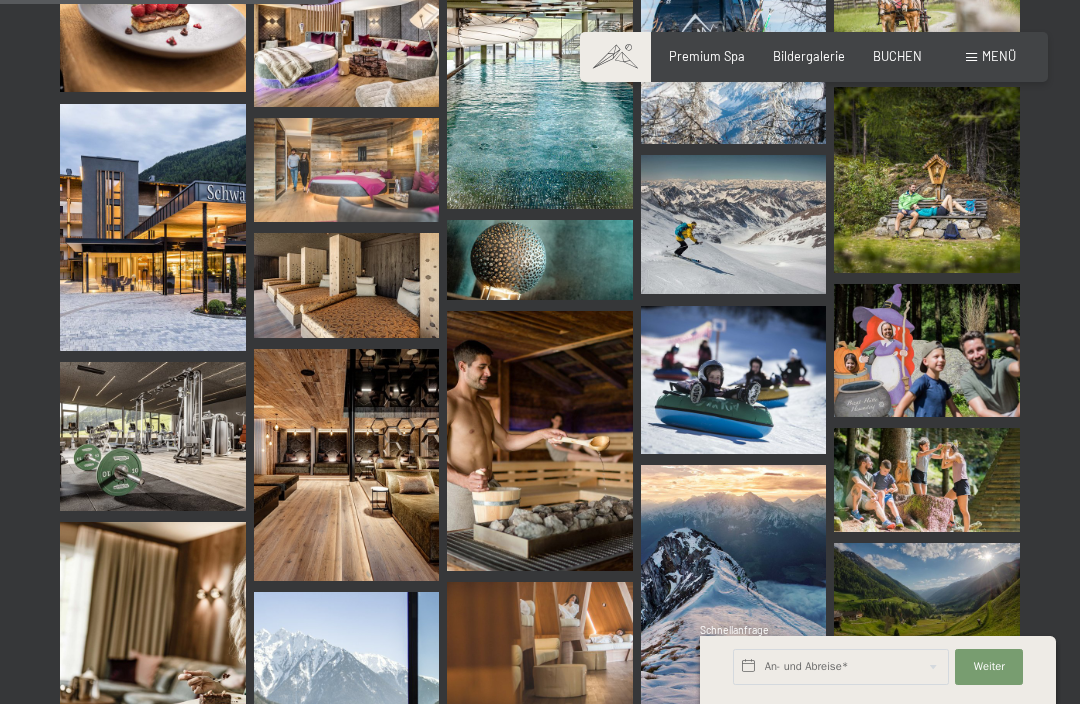 scroll, scrollTop: 4645, scrollLeft: 0, axis: vertical 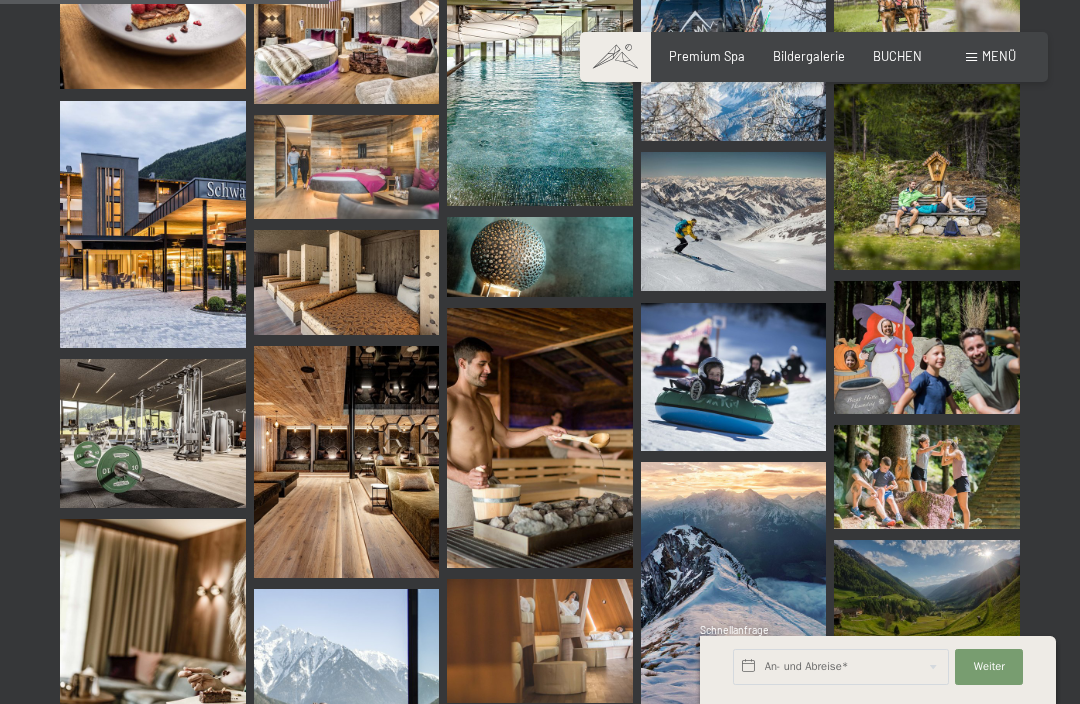 click at bounding box center (927, 347) 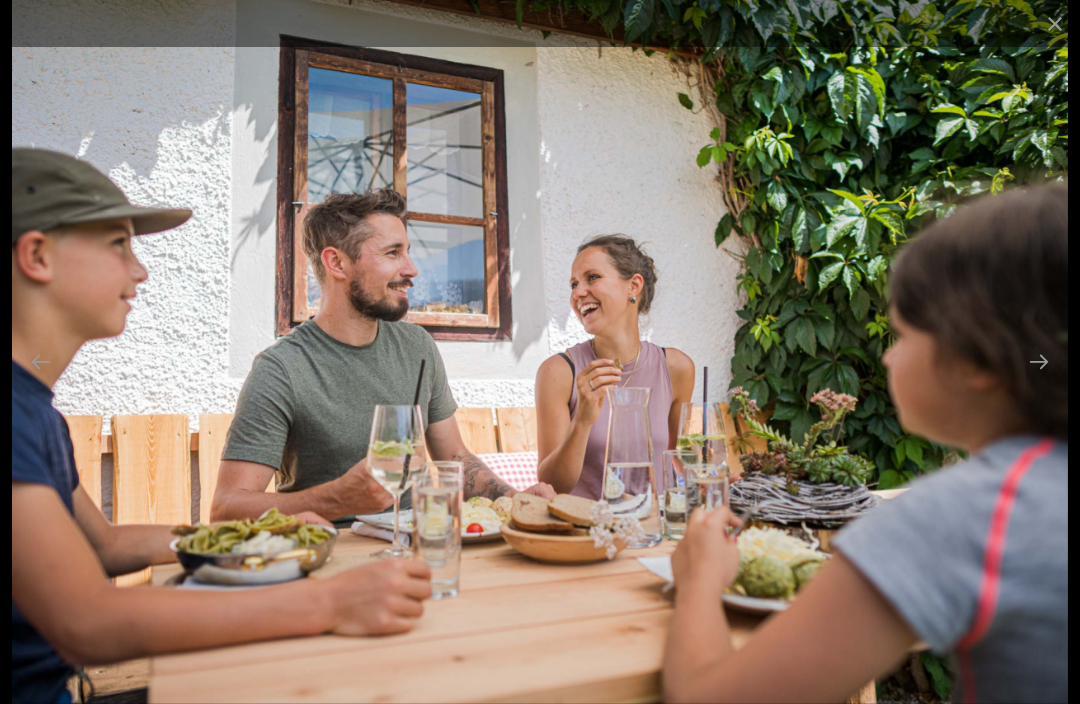 click at bounding box center (1055, 23) 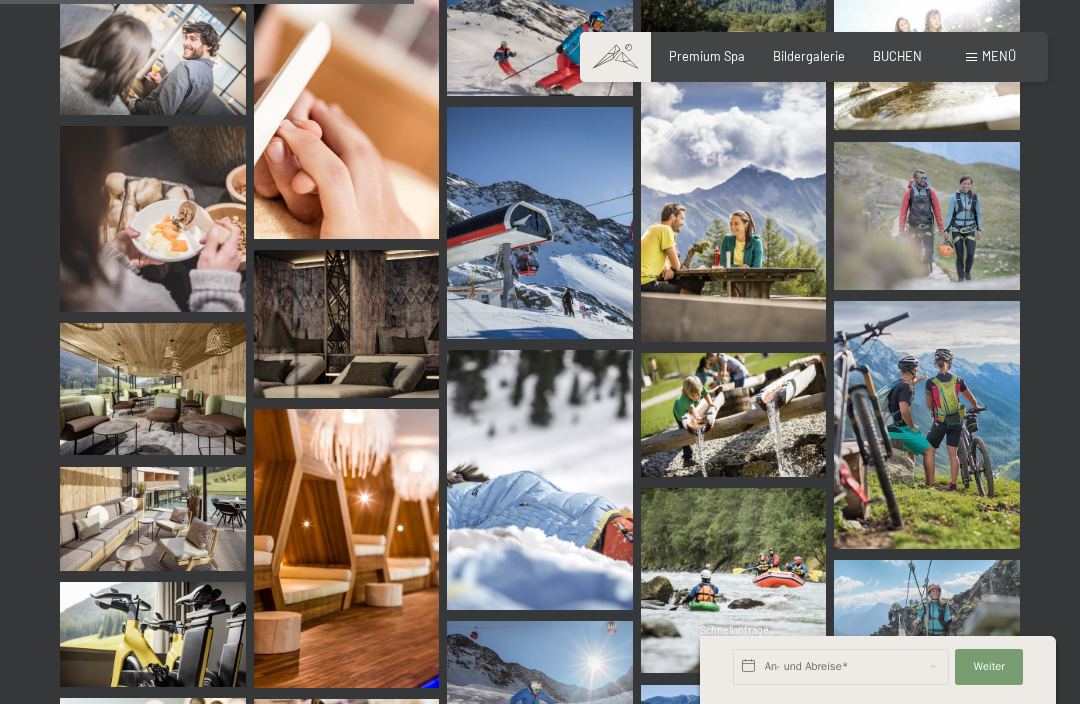 scroll, scrollTop: 5845, scrollLeft: 0, axis: vertical 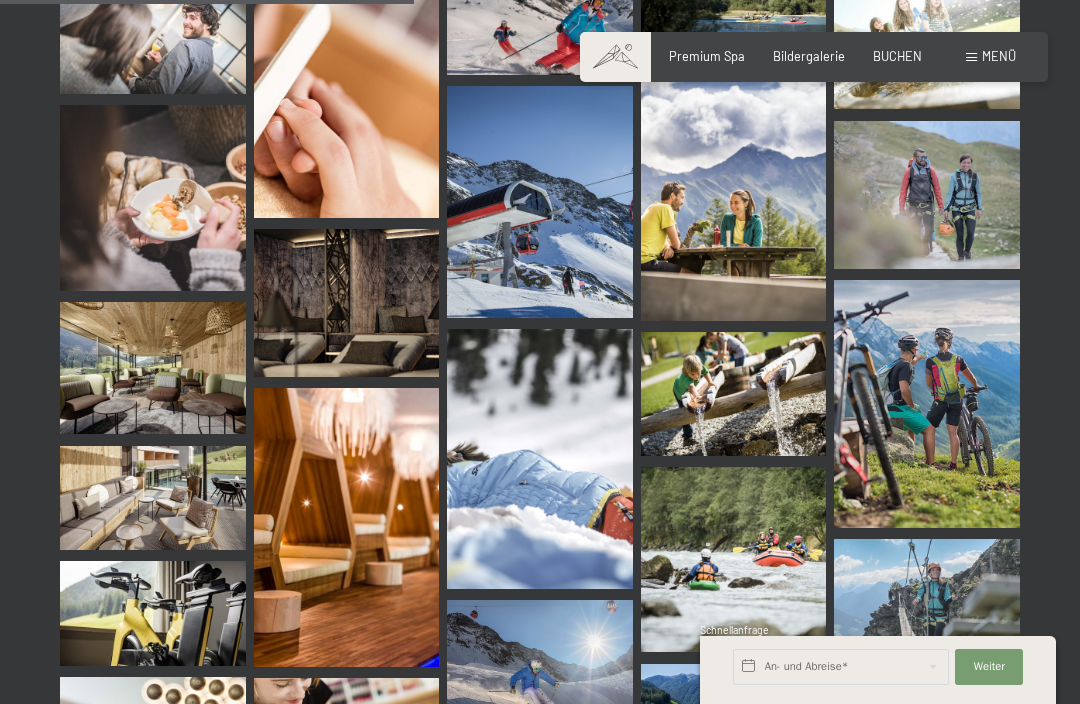 click at bounding box center [347, 93] 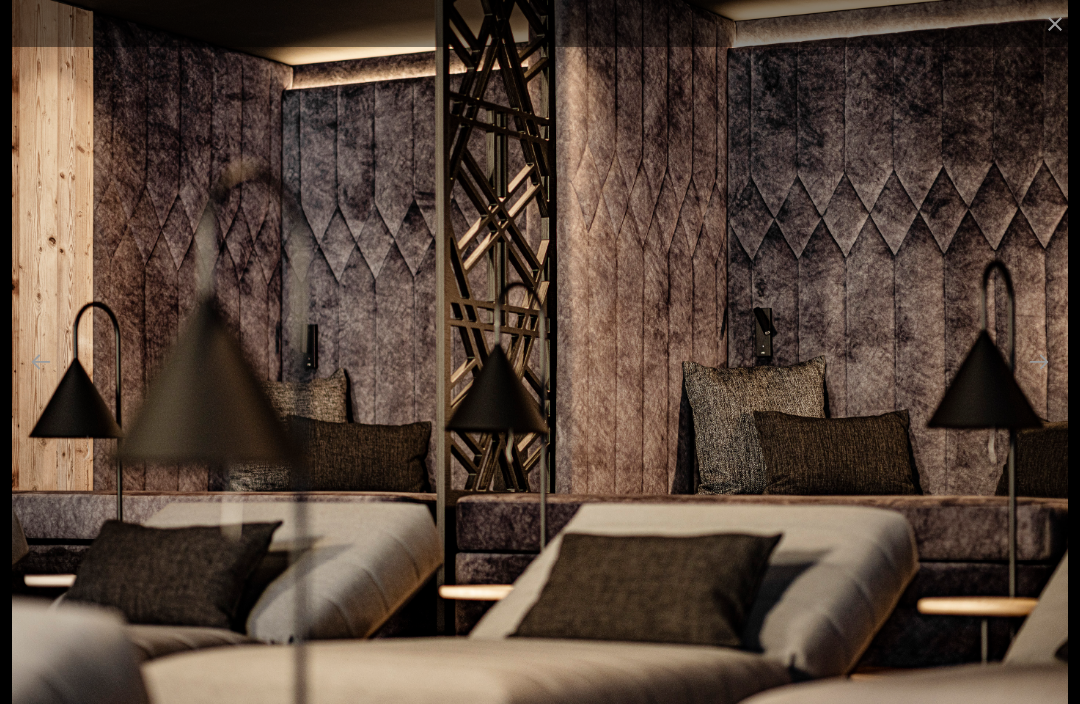 click at bounding box center (1055, 23) 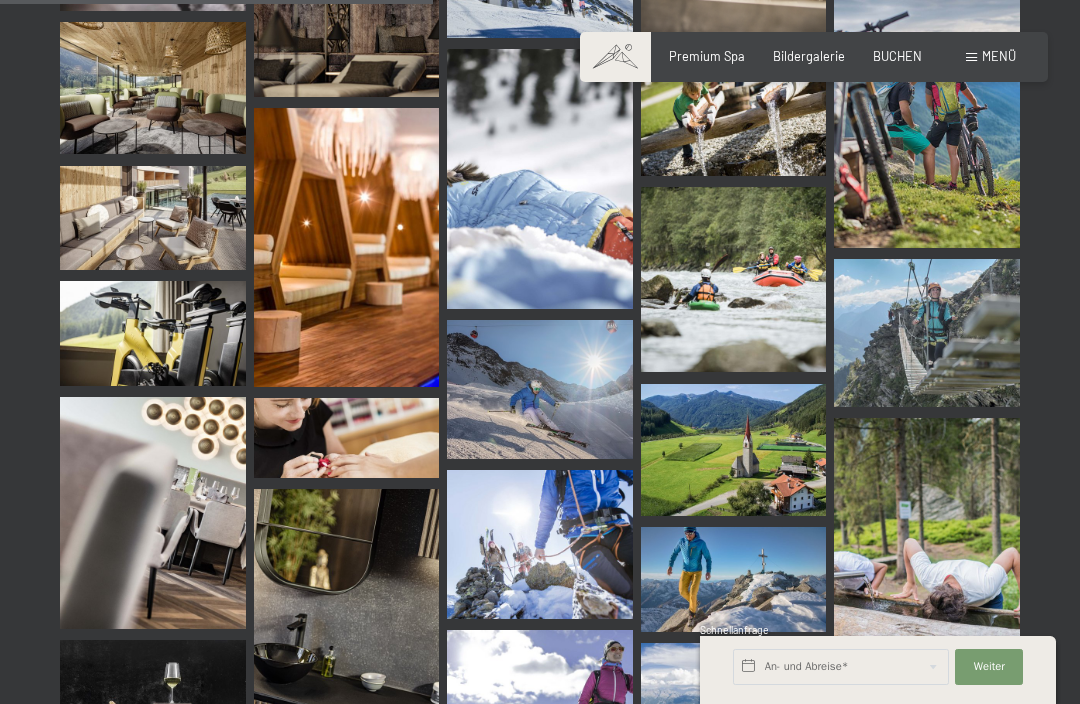 scroll, scrollTop: 6107, scrollLeft: 0, axis: vertical 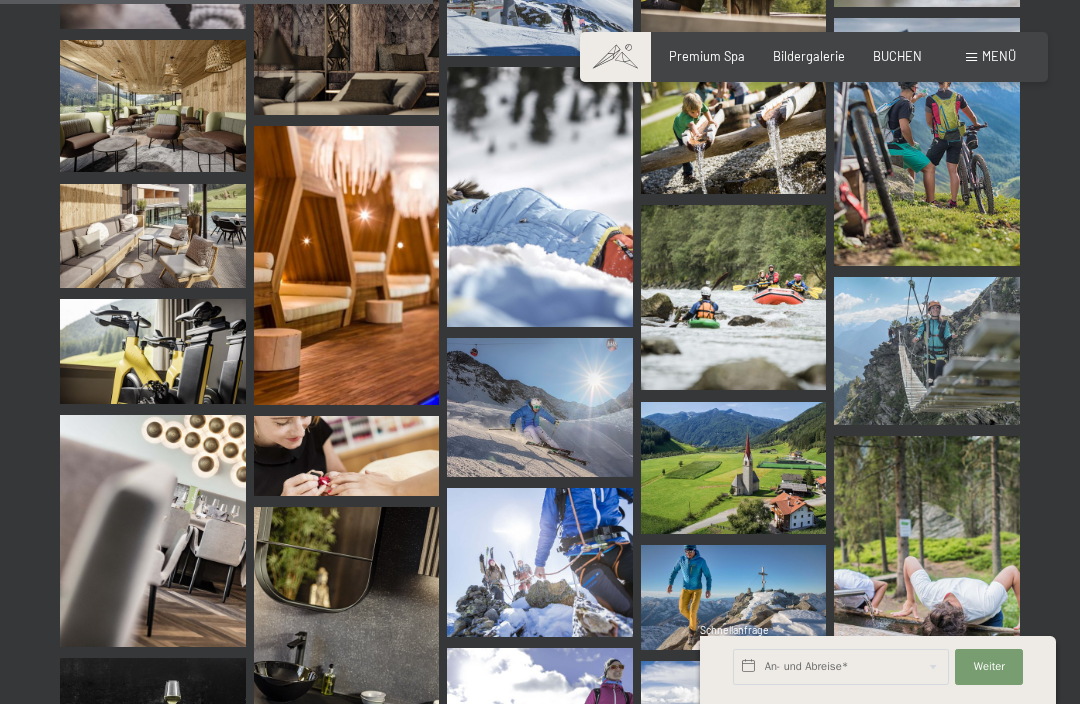 click at bounding box center (540, 197) 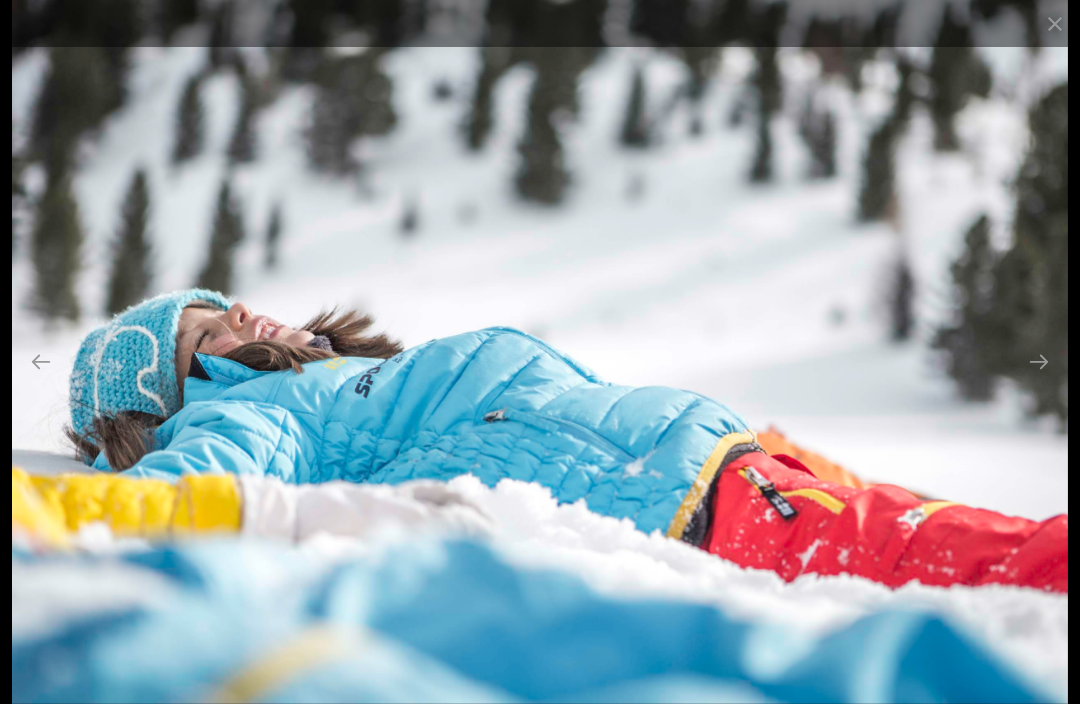 click at bounding box center (1039, 361) 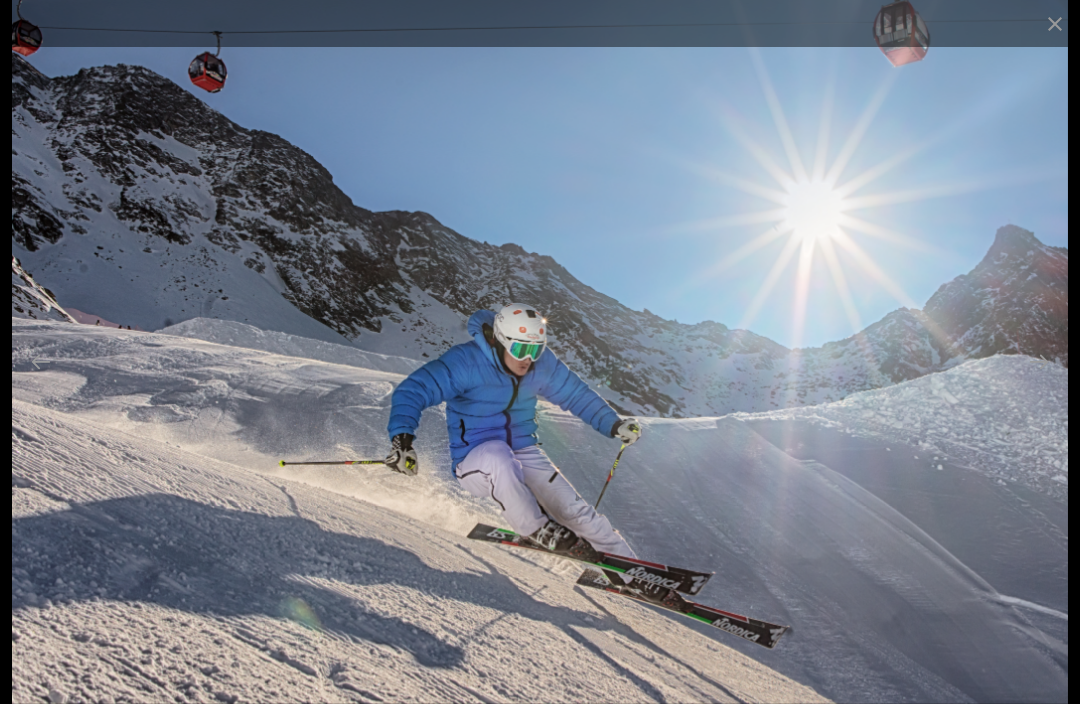 click at bounding box center [1055, 23] 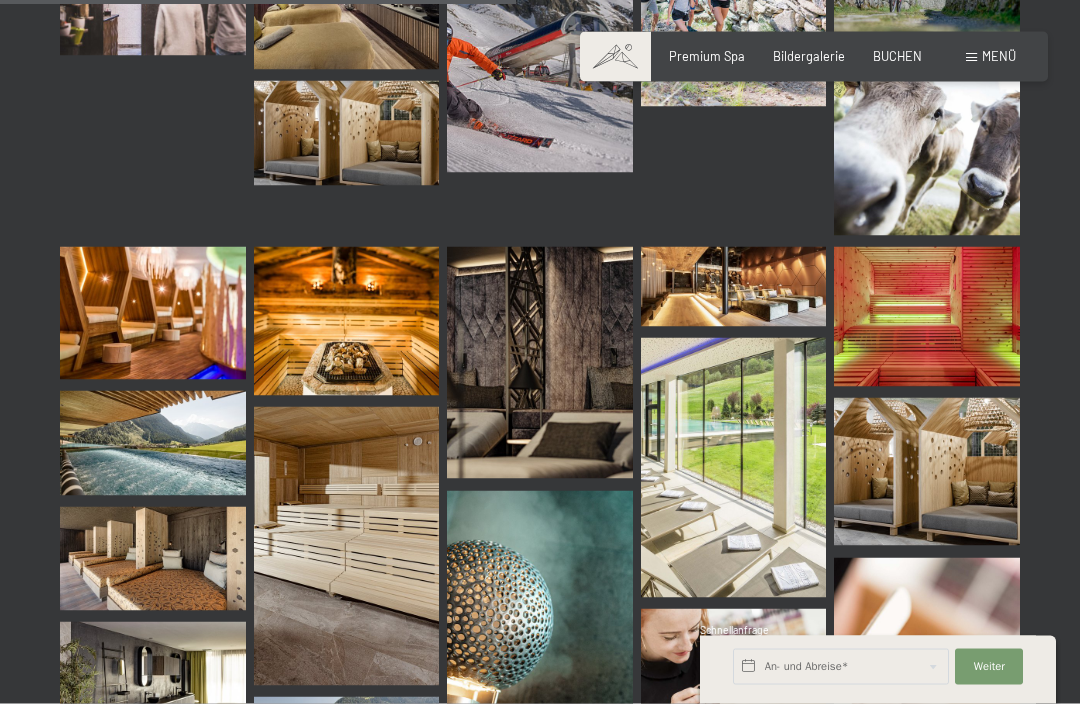 scroll, scrollTop: 7282, scrollLeft: 0, axis: vertical 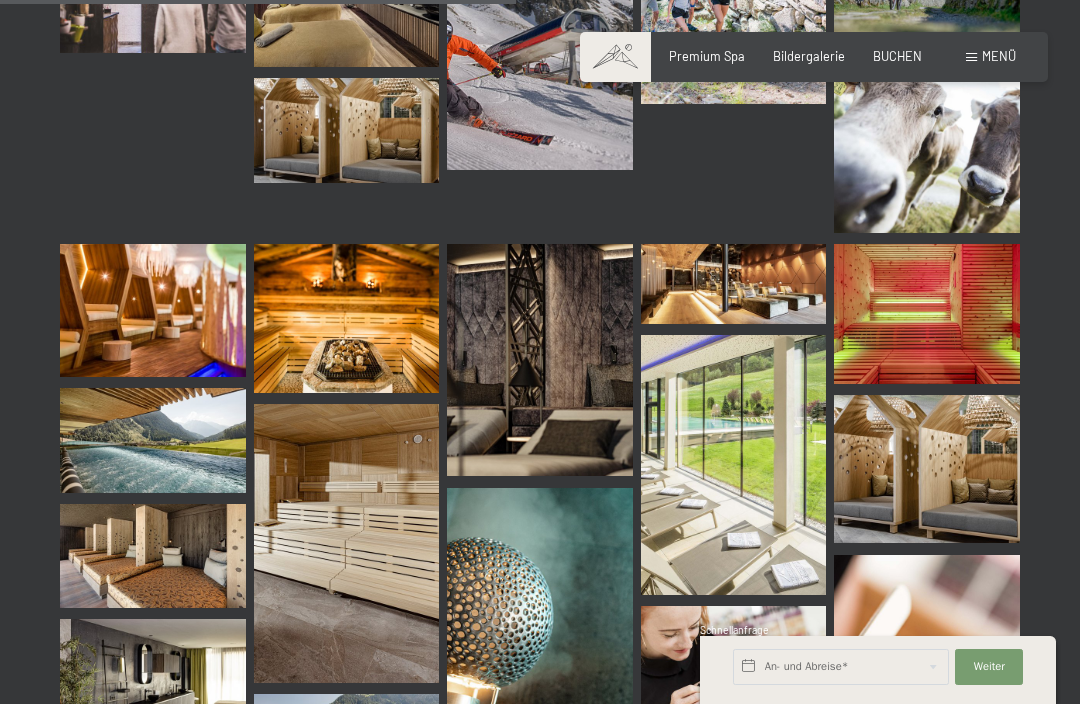 click at bounding box center [927, 141] 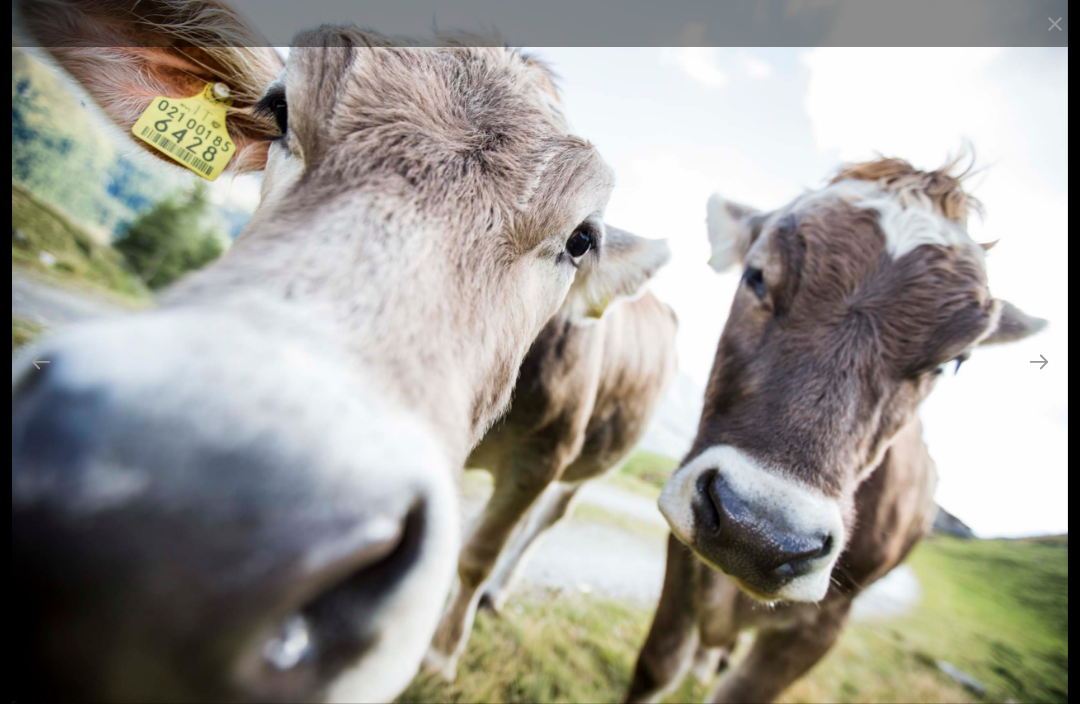 click at bounding box center (1055, 23) 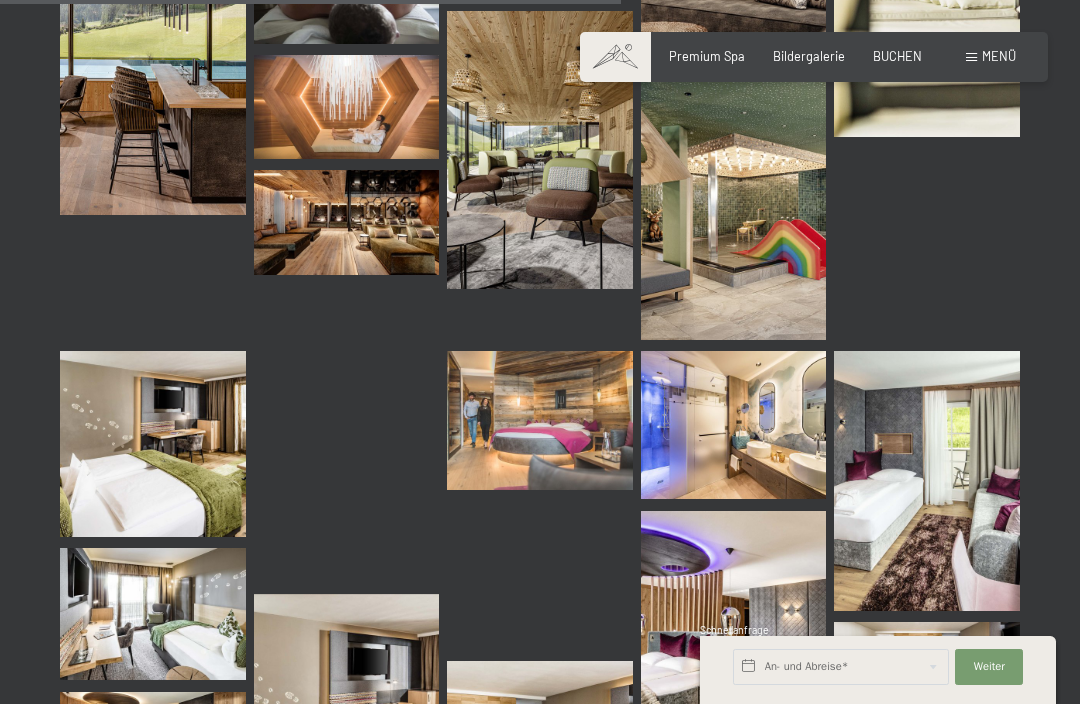 scroll, scrollTop: 8754, scrollLeft: 0, axis: vertical 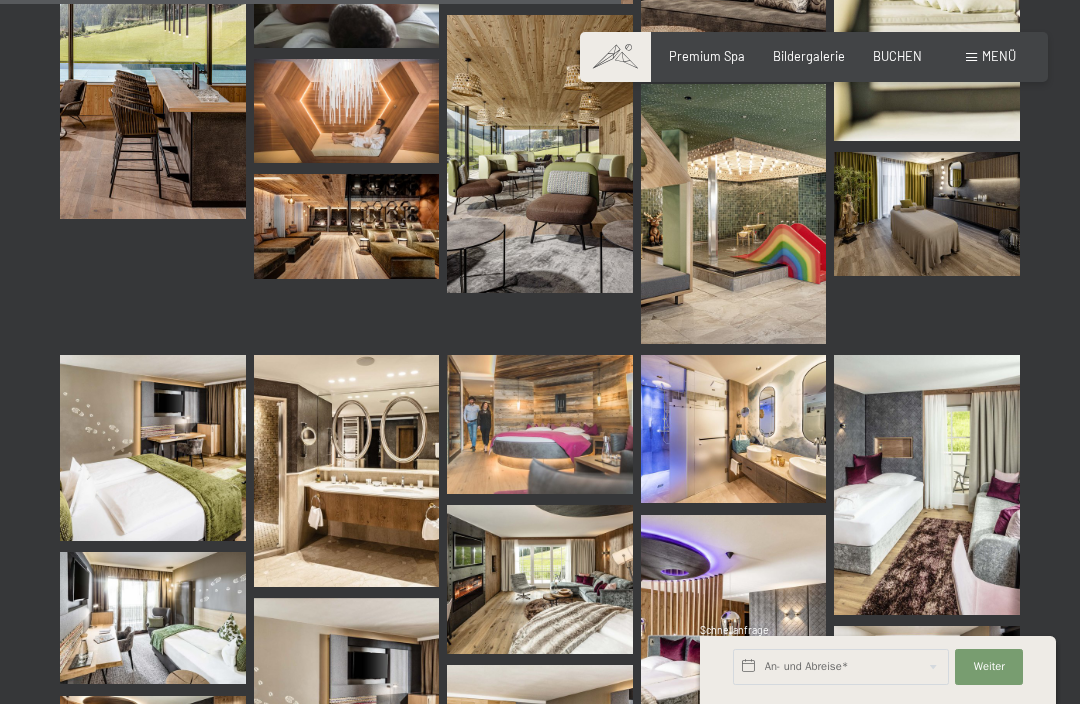 click at bounding box center [734, 214] 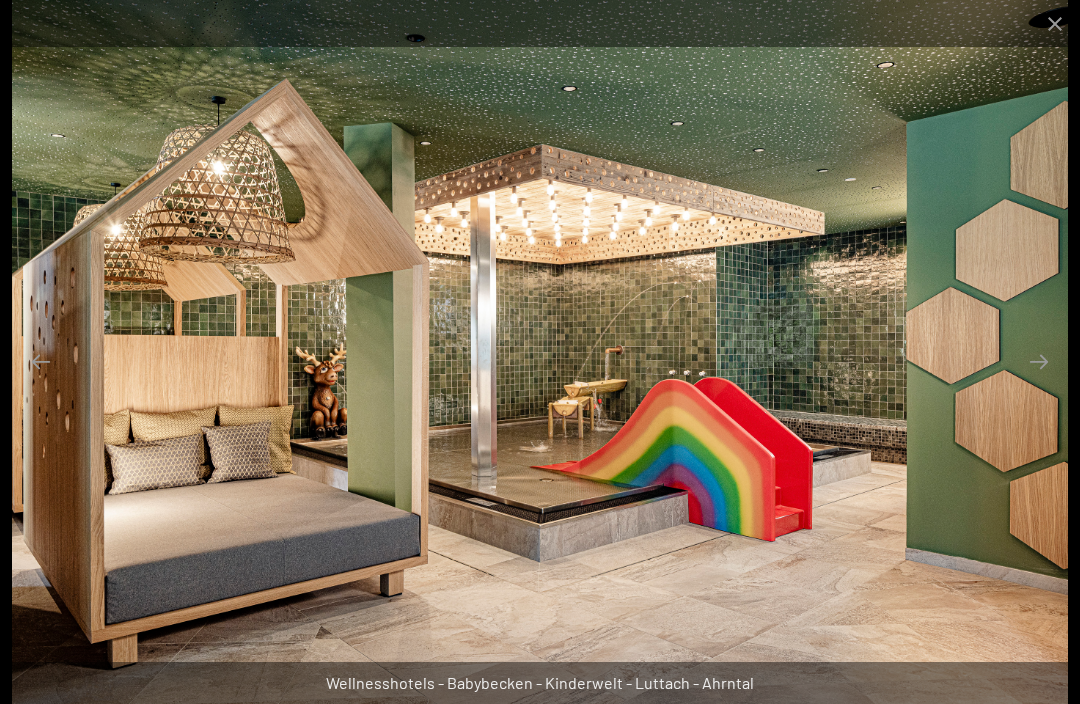 click at bounding box center [1039, 361] 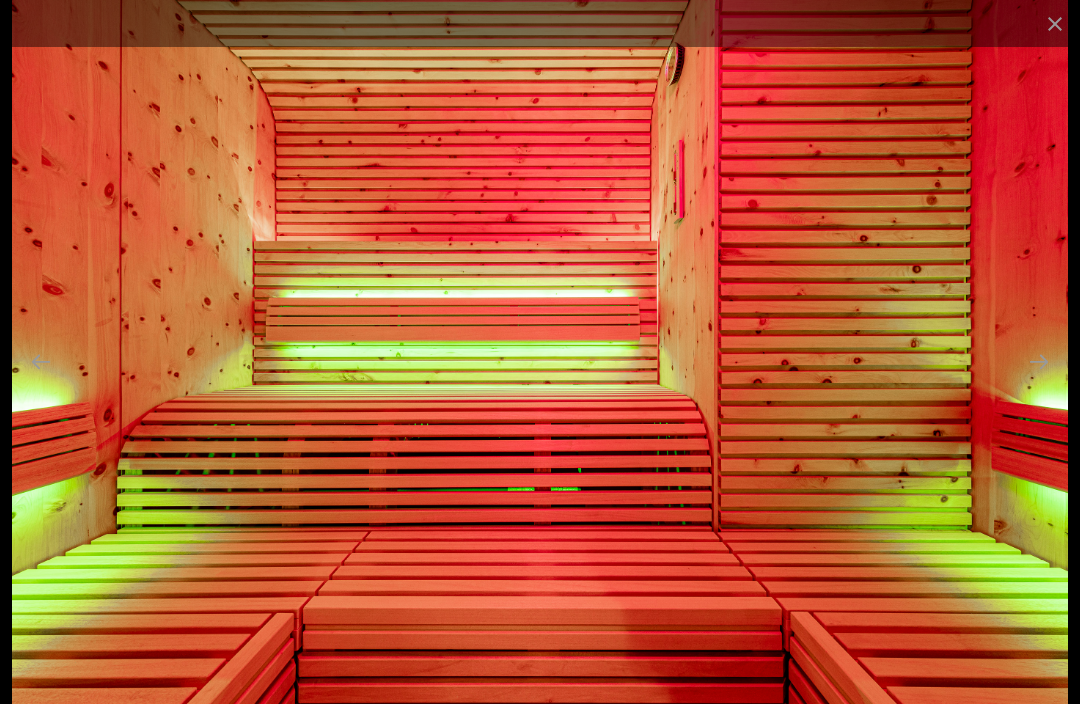 click at bounding box center (1055, 23) 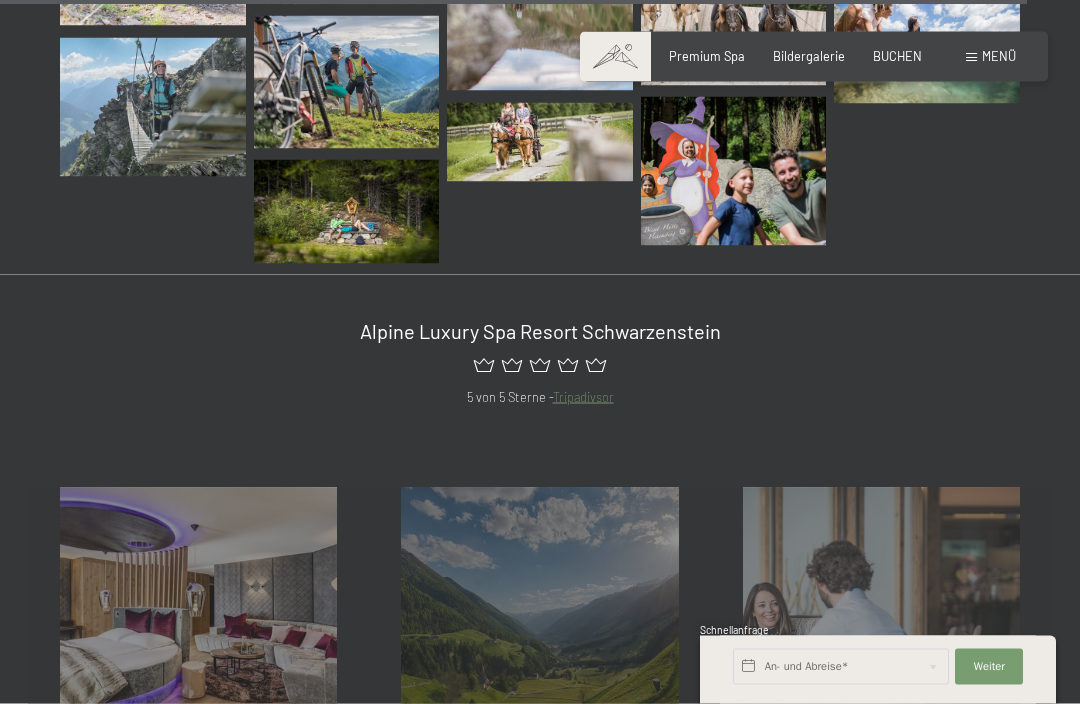 scroll, scrollTop: 14567, scrollLeft: 0, axis: vertical 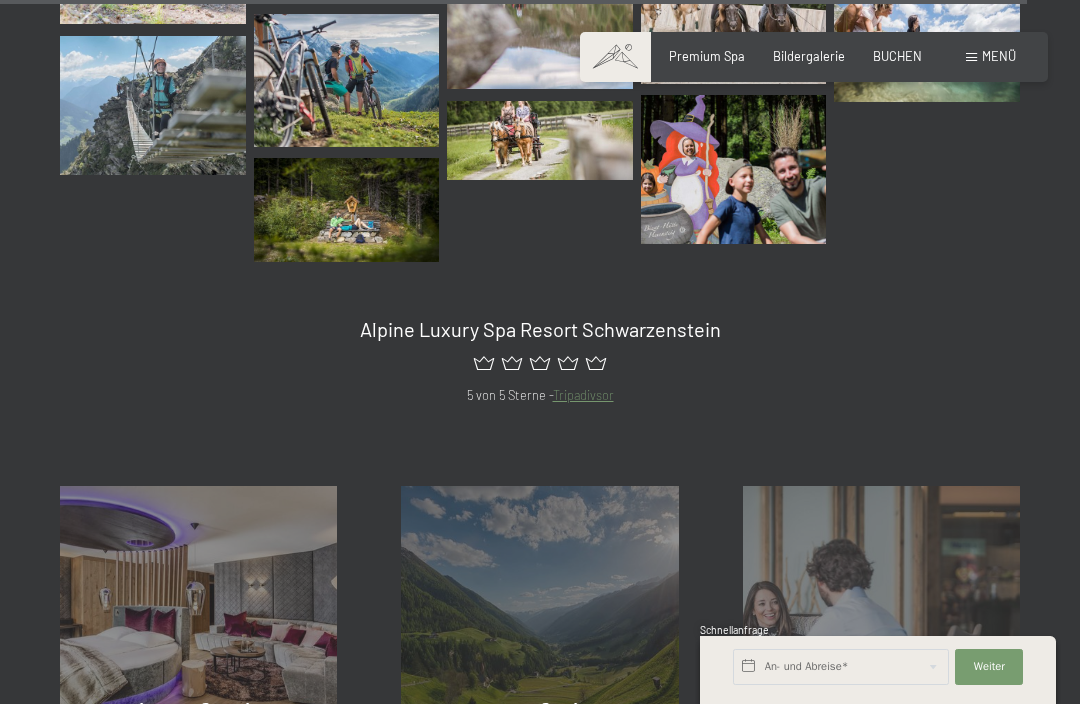 click at bounding box center (540, 141) 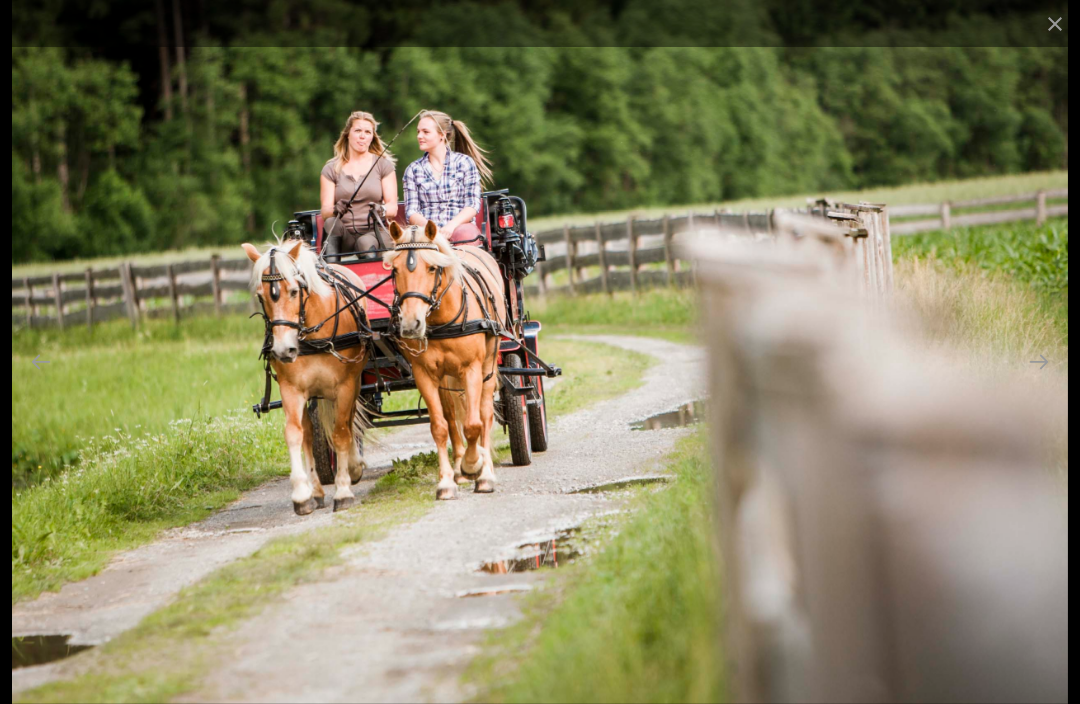 click at bounding box center (1055, 23) 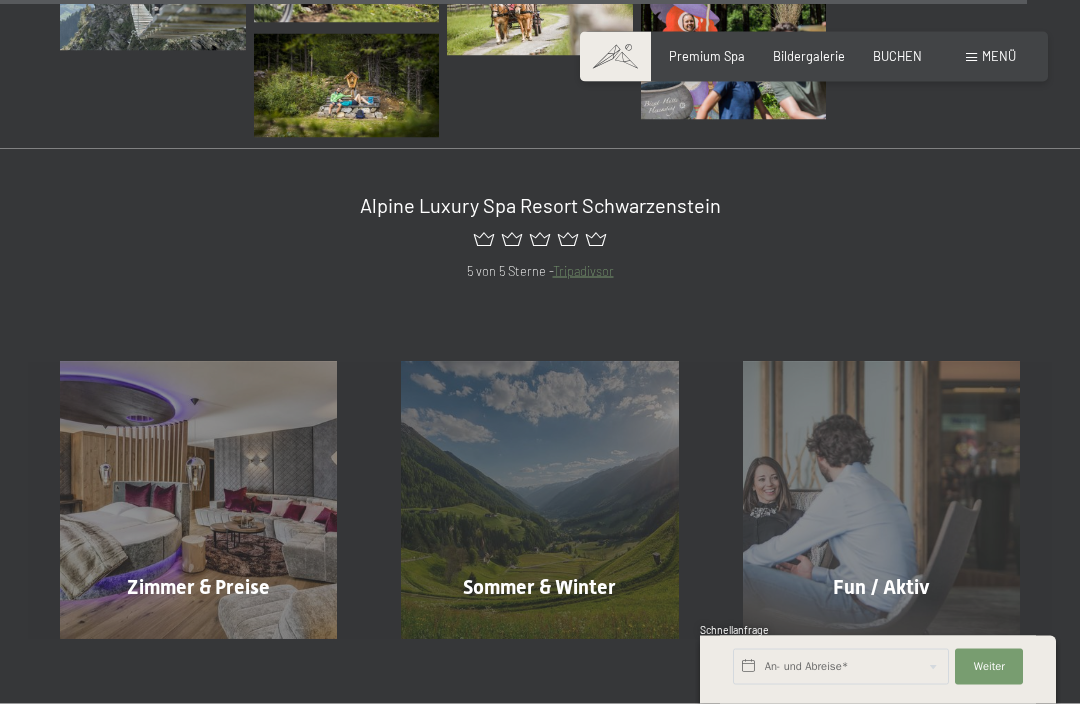 scroll, scrollTop: 14819, scrollLeft: 0, axis: vertical 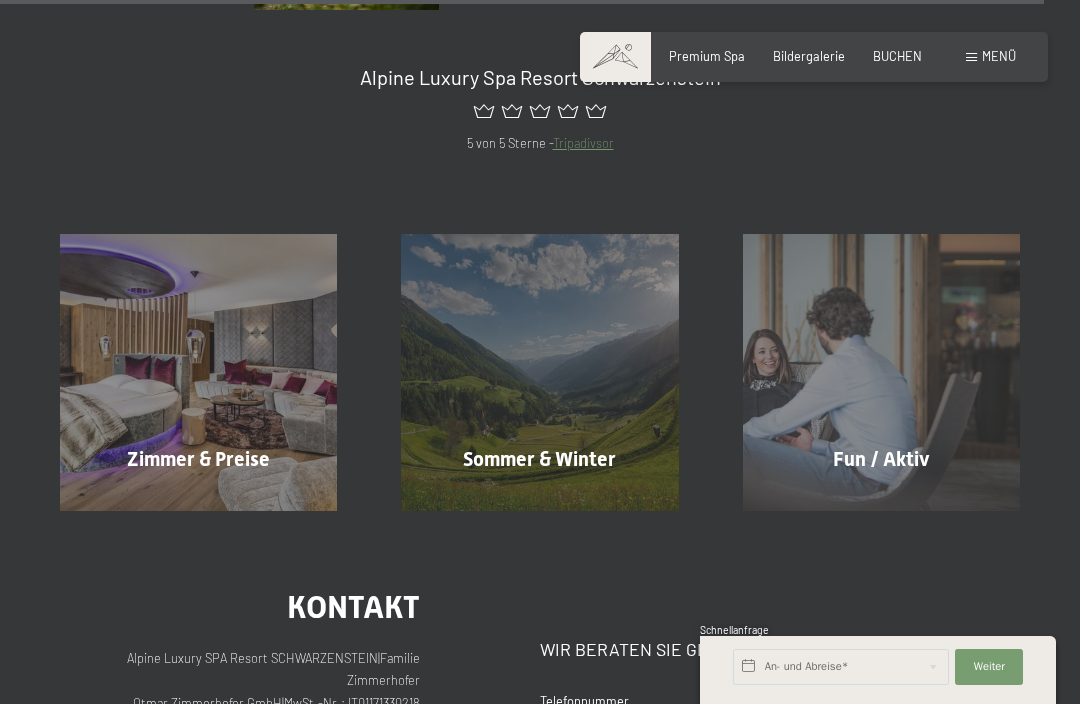 click on "Fun / Aktiv           Mehr erfahren" at bounding box center [881, 372] 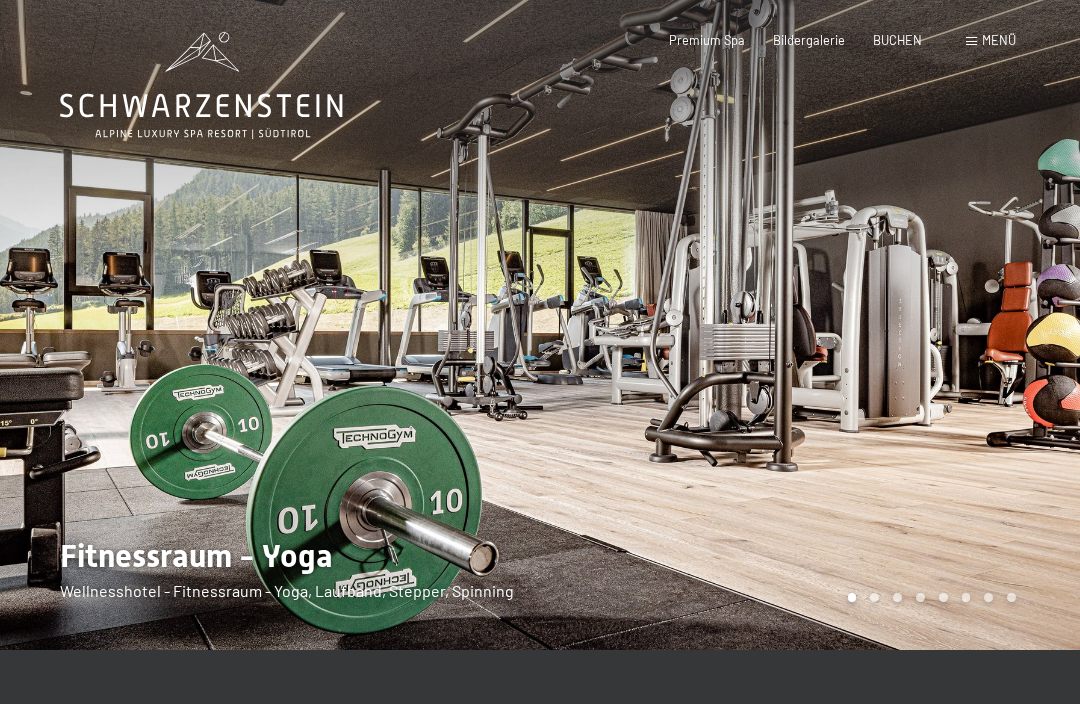 scroll, scrollTop: 0, scrollLeft: 0, axis: both 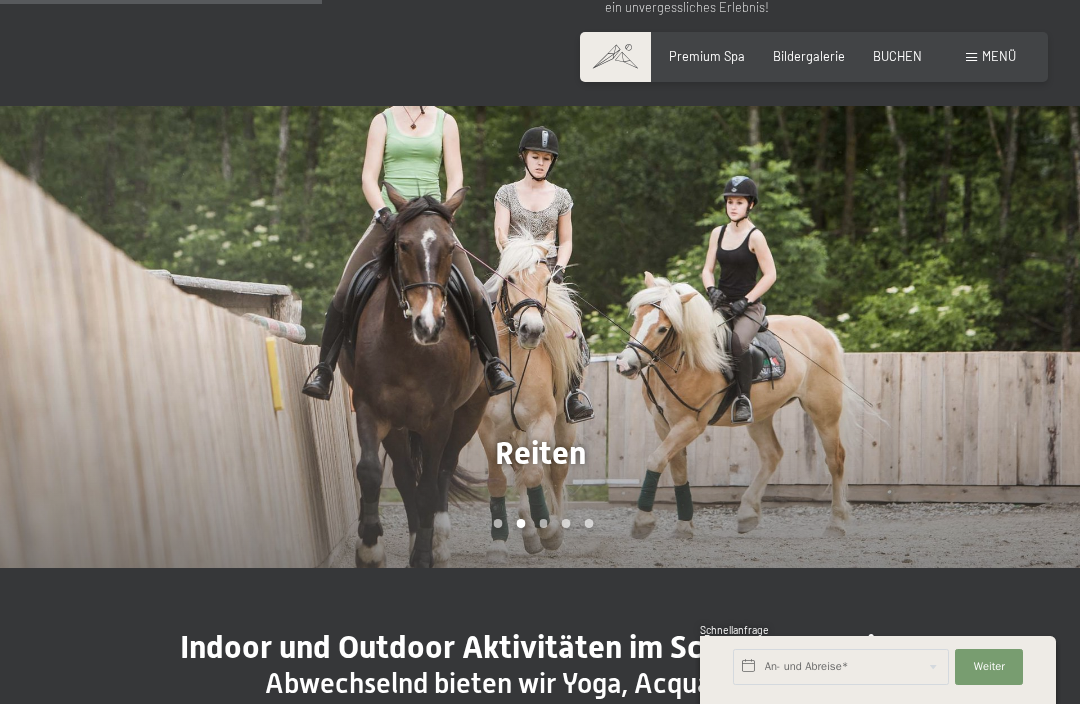 click at bounding box center (810, 337) 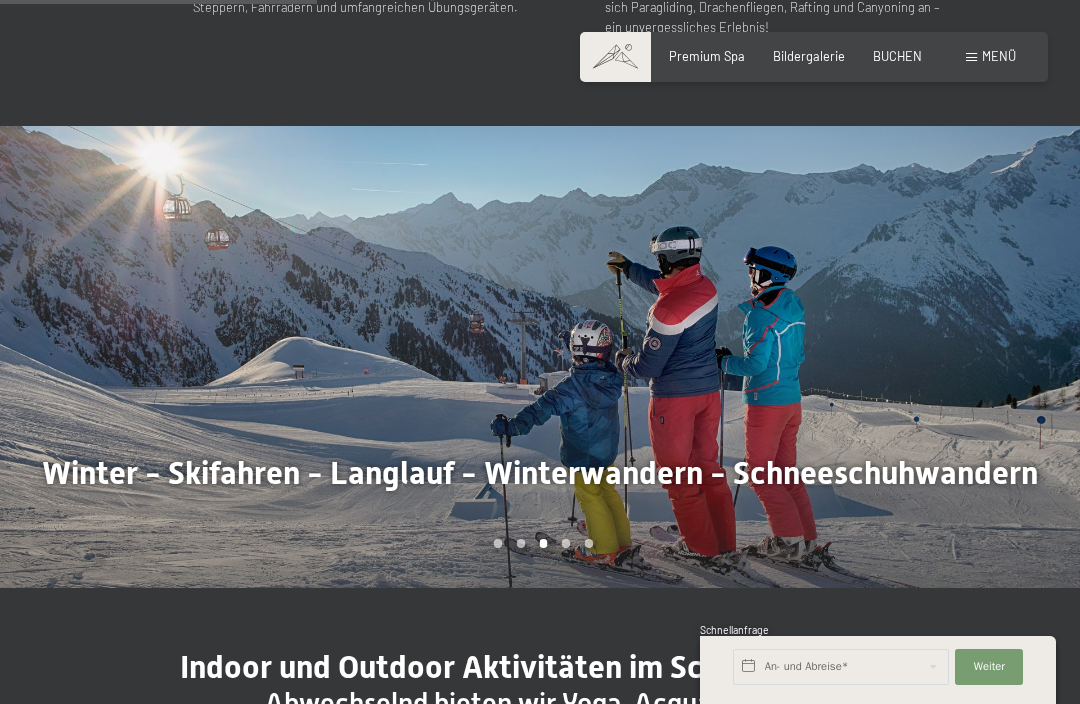 scroll, scrollTop: 1180, scrollLeft: 0, axis: vertical 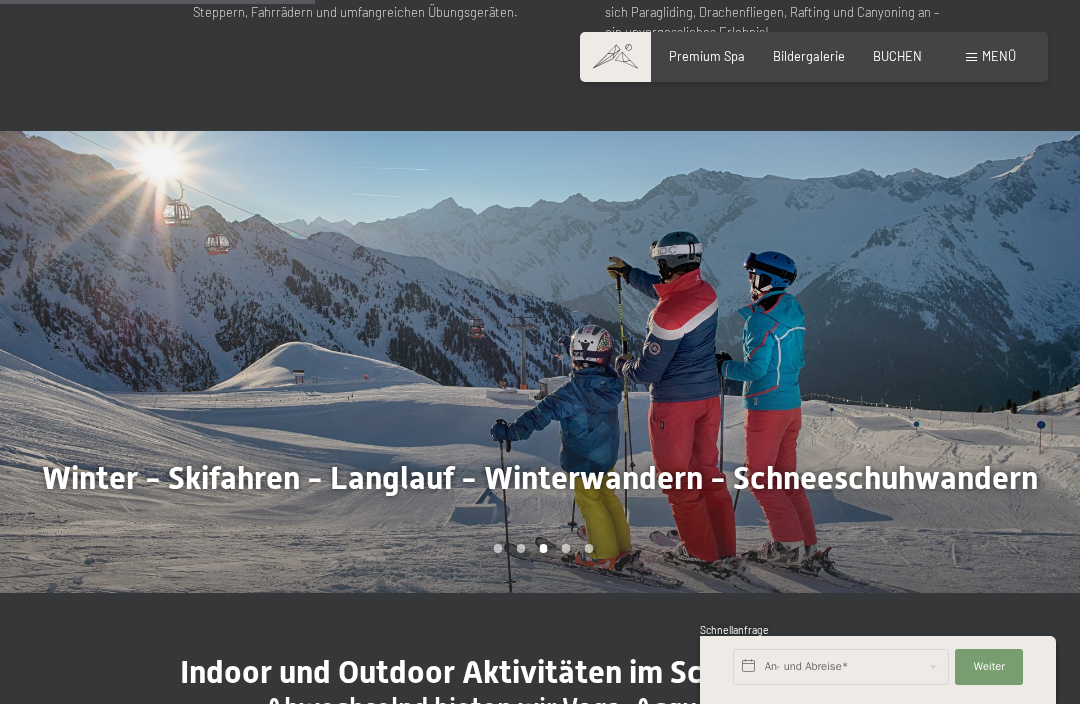 click at bounding box center [270, 362] 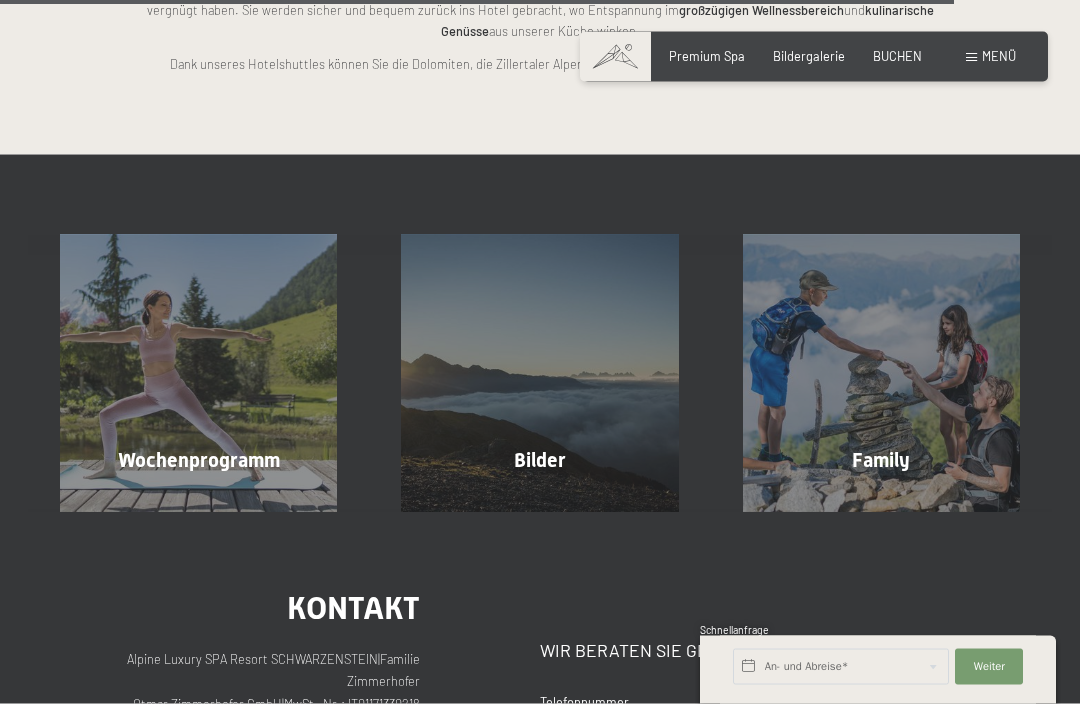 scroll, scrollTop: 3708, scrollLeft: 0, axis: vertical 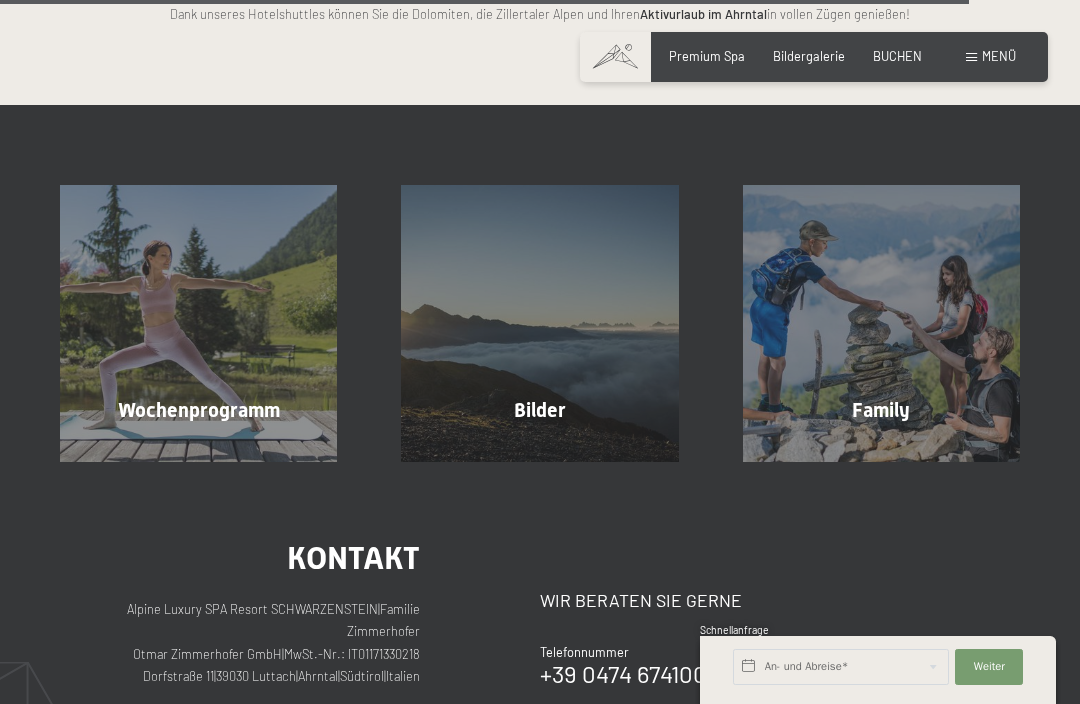 click on "Family           Mehr erfahren" at bounding box center [881, 323] 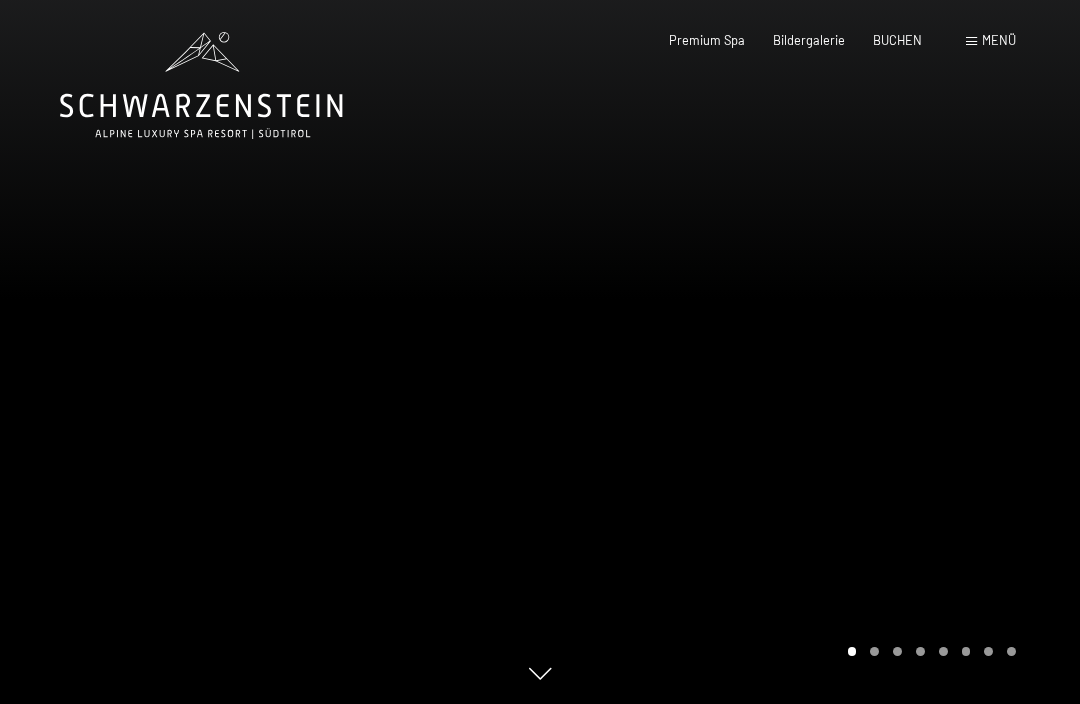 scroll, scrollTop: 0, scrollLeft: 0, axis: both 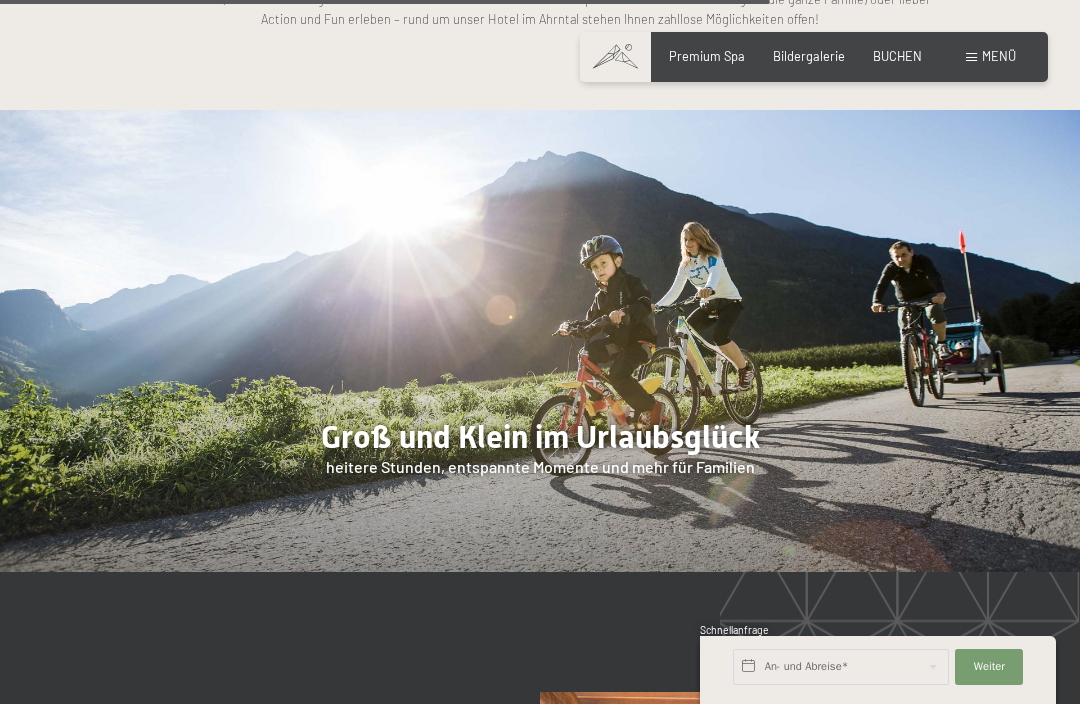 click at bounding box center [540, 341] 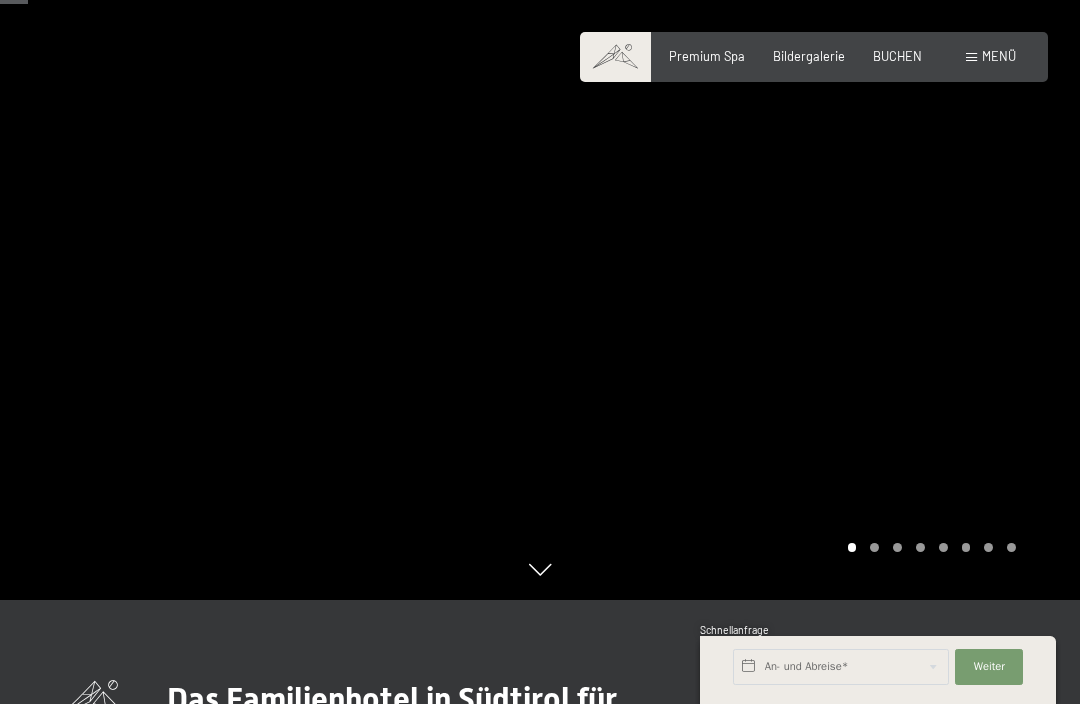 scroll, scrollTop: 0, scrollLeft: 0, axis: both 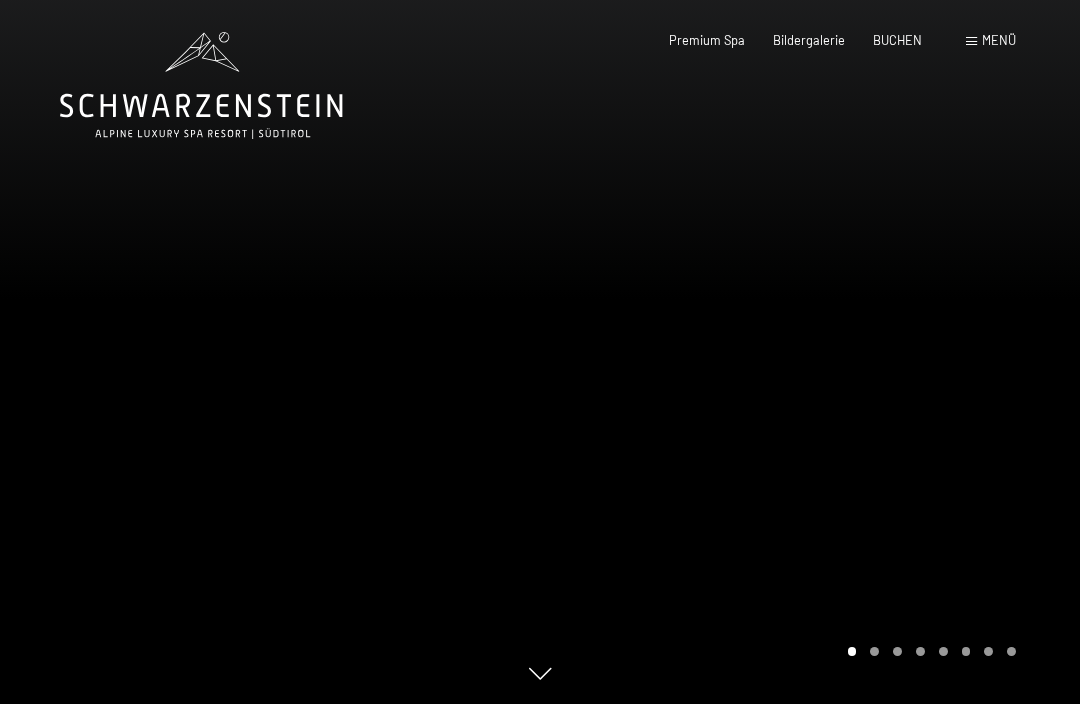click on "Menü" at bounding box center [991, 41] 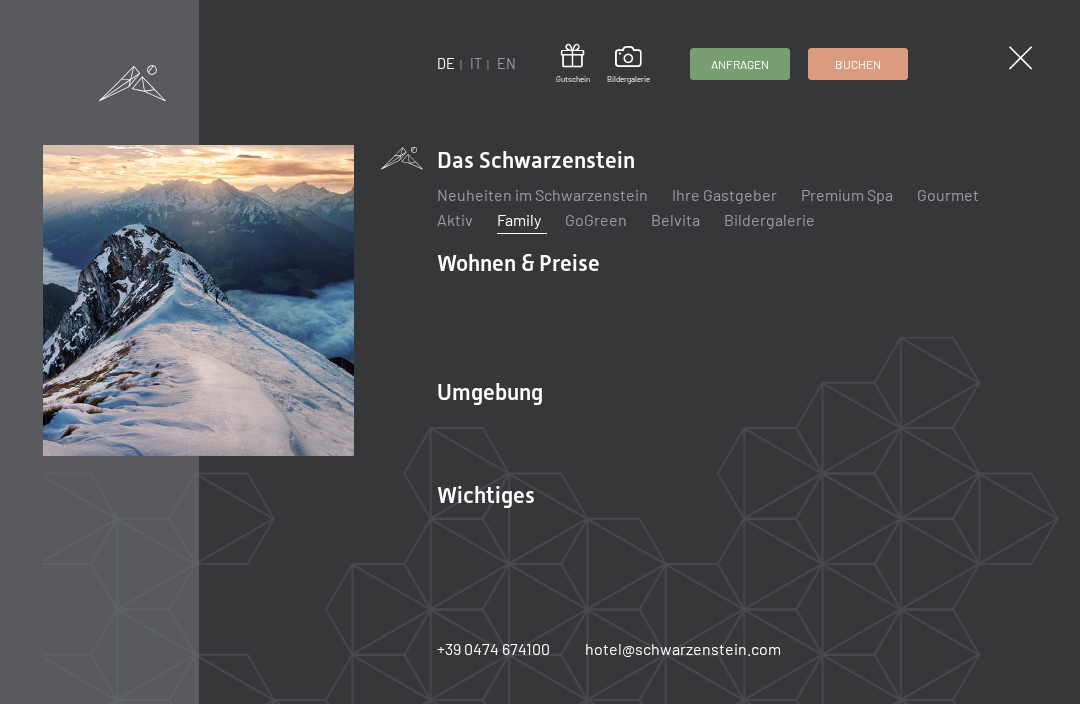 click on "Wandern & Sommer" at bounding box center (721, 426) 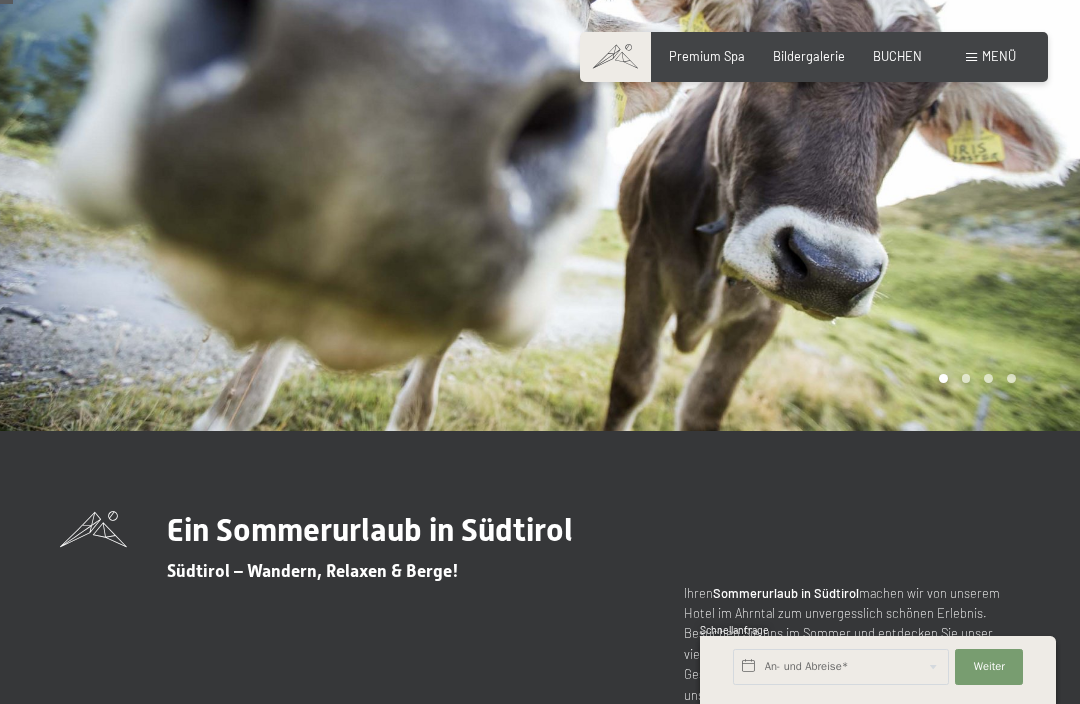 scroll, scrollTop: 0, scrollLeft: 0, axis: both 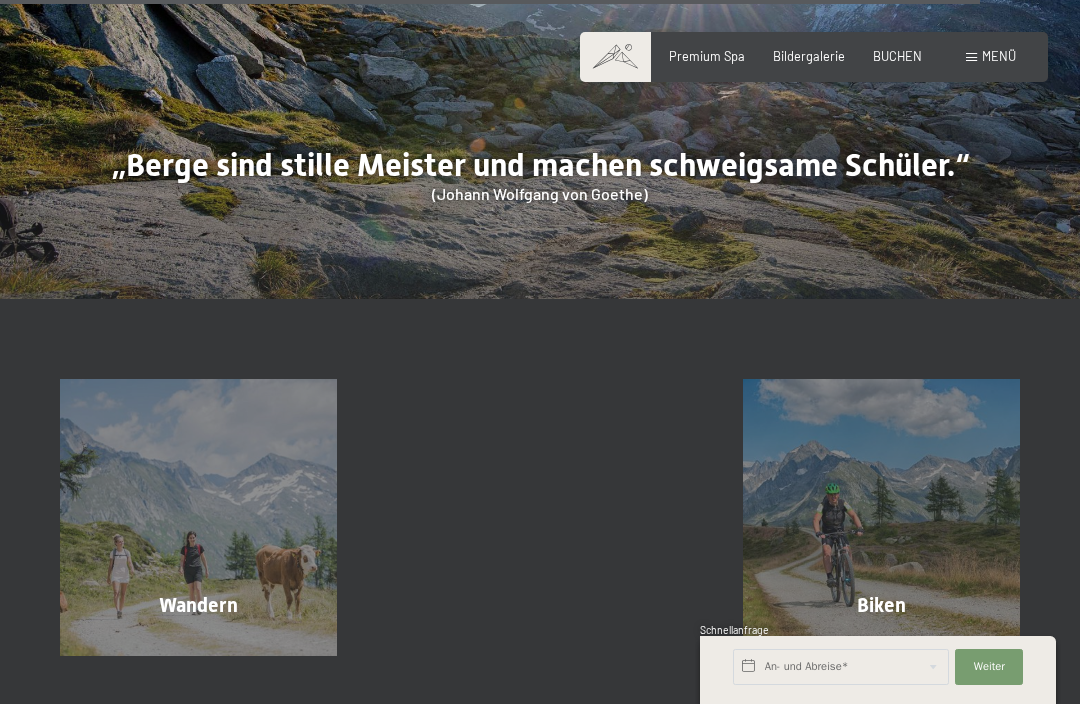 click on "Wandern           Mehr erfahren" at bounding box center (198, 517) 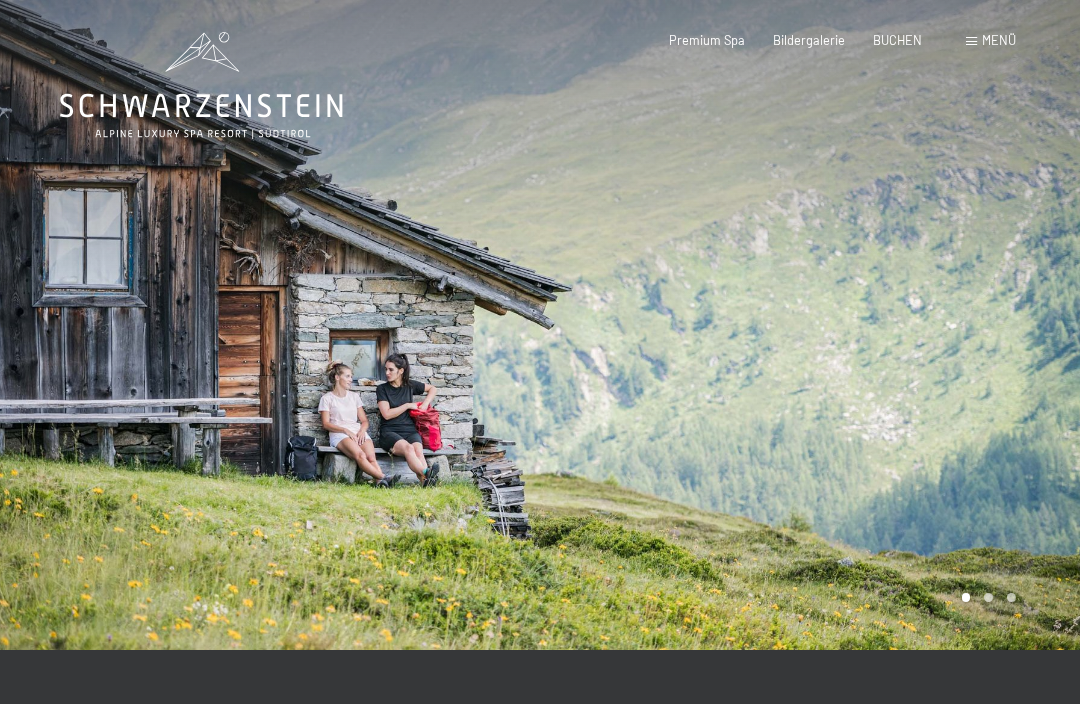 scroll, scrollTop: 0, scrollLeft: 0, axis: both 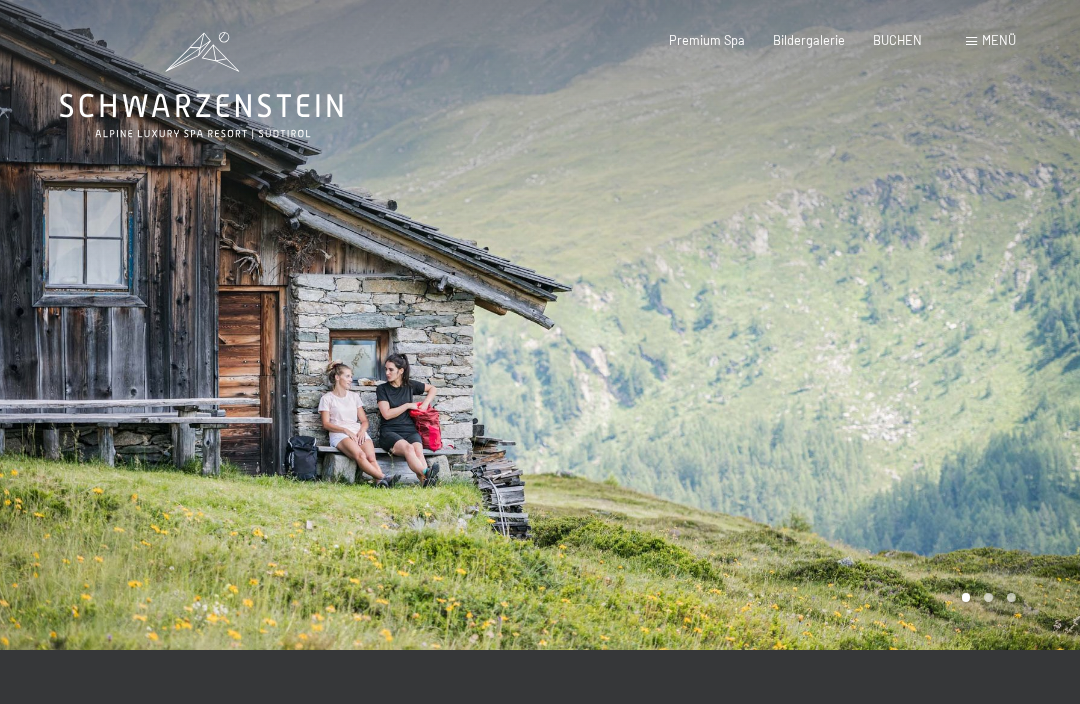 click at bounding box center [971, 41] 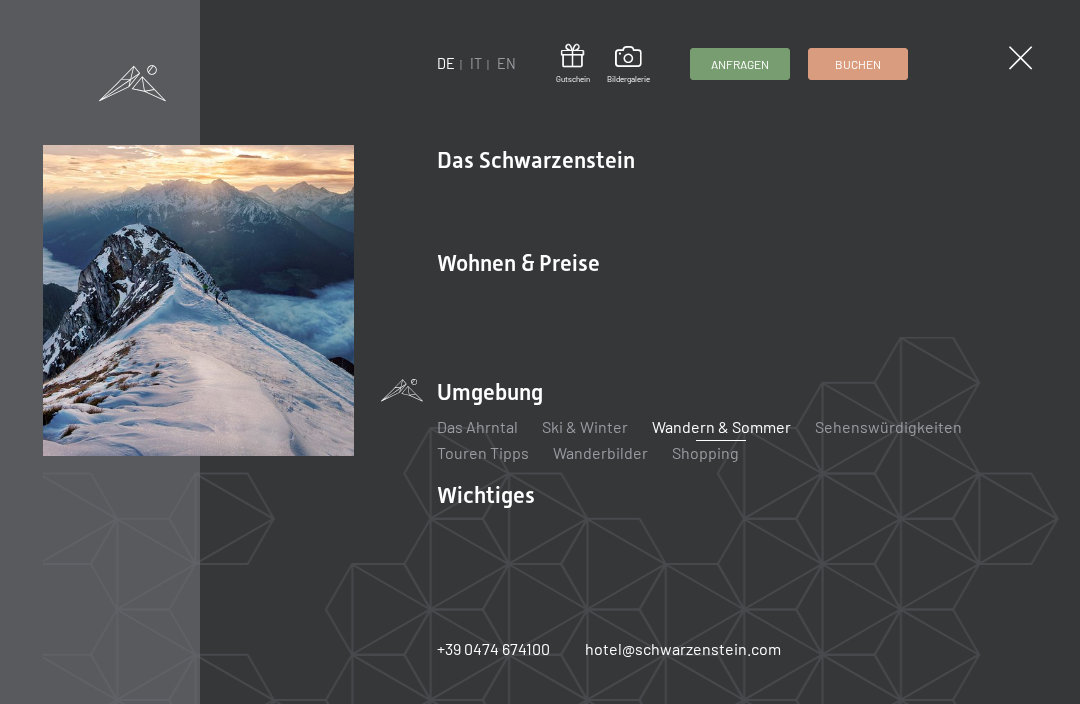click on "Touren Tipps" at bounding box center [483, 452] 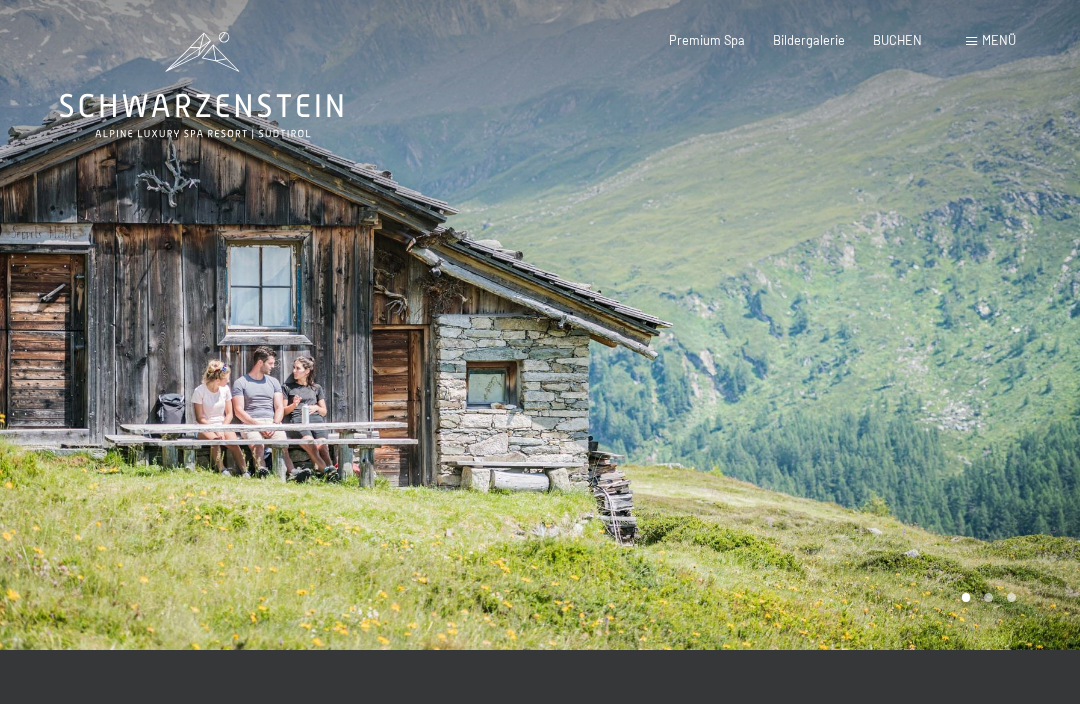 scroll, scrollTop: 0, scrollLeft: 0, axis: both 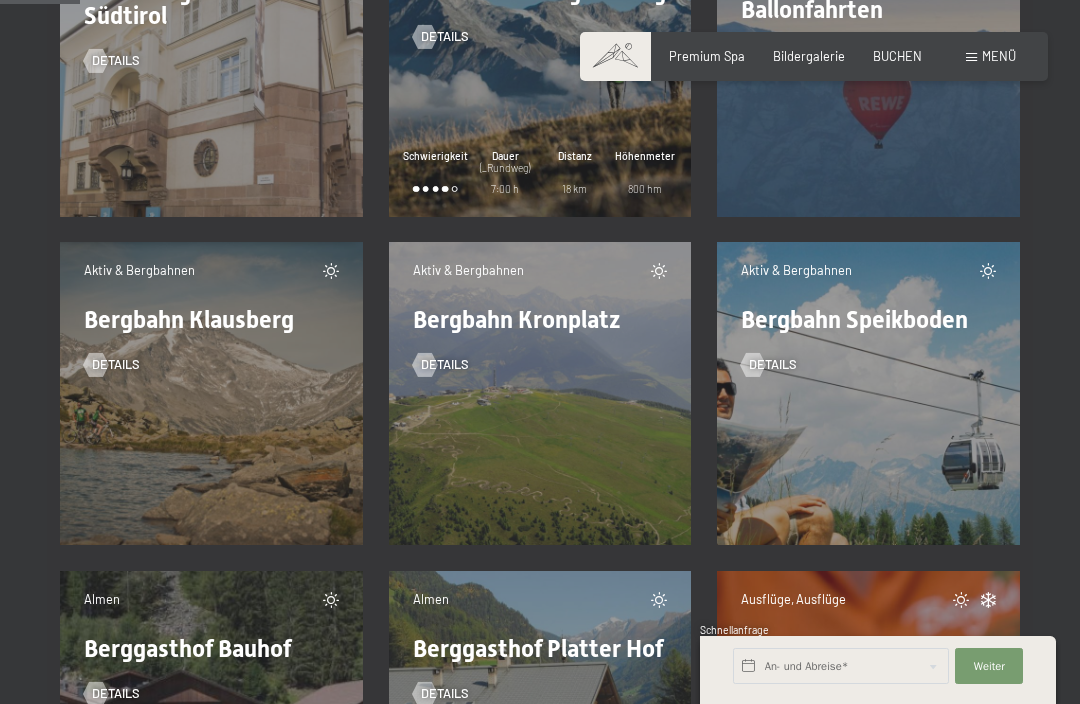 click on "Menü" at bounding box center (991, 57) 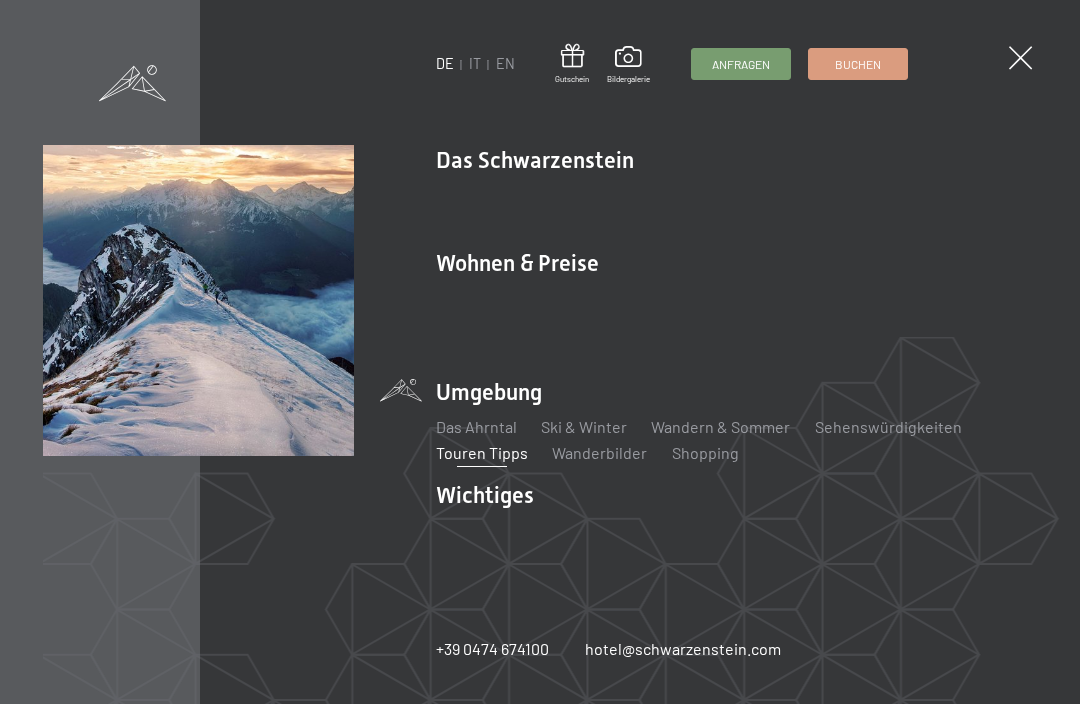click on "Wandern & Sommer" at bounding box center (721, 426) 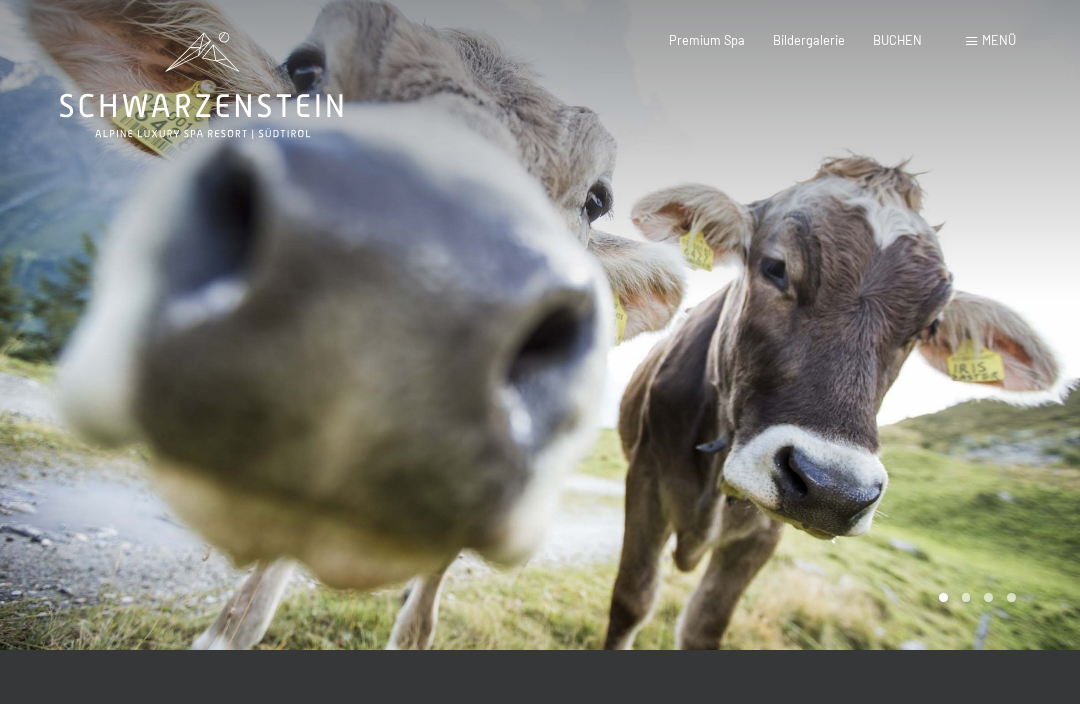 scroll, scrollTop: 0, scrollLeft: 0, axis: both 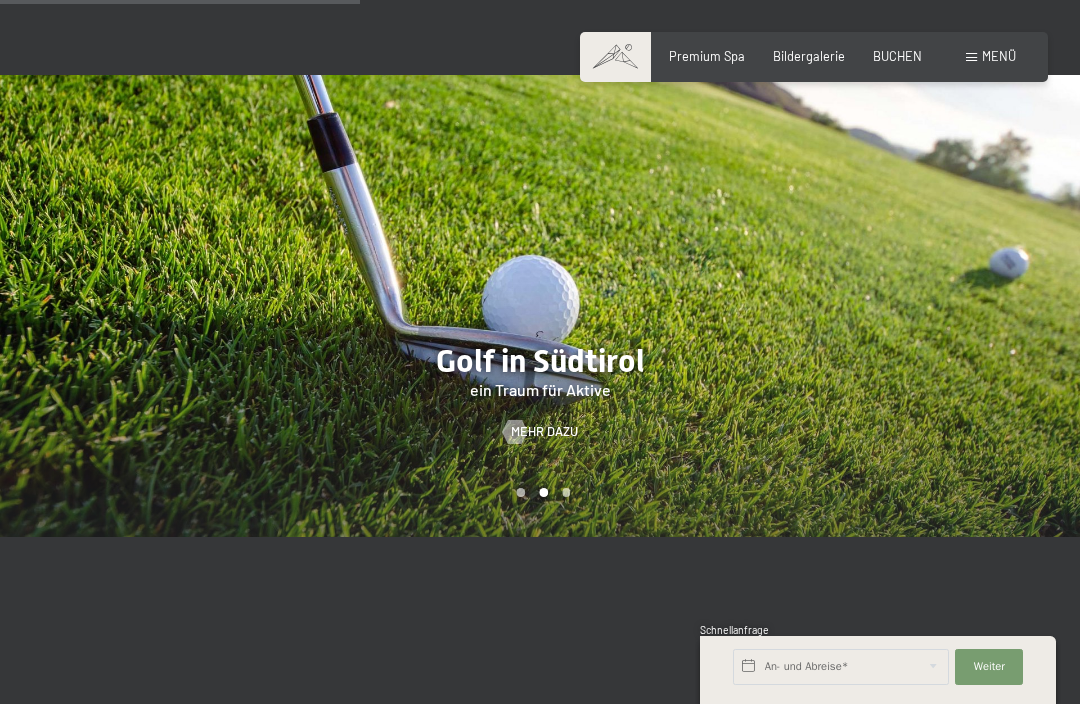 click on "Menü" at bounding box center (999, 56) 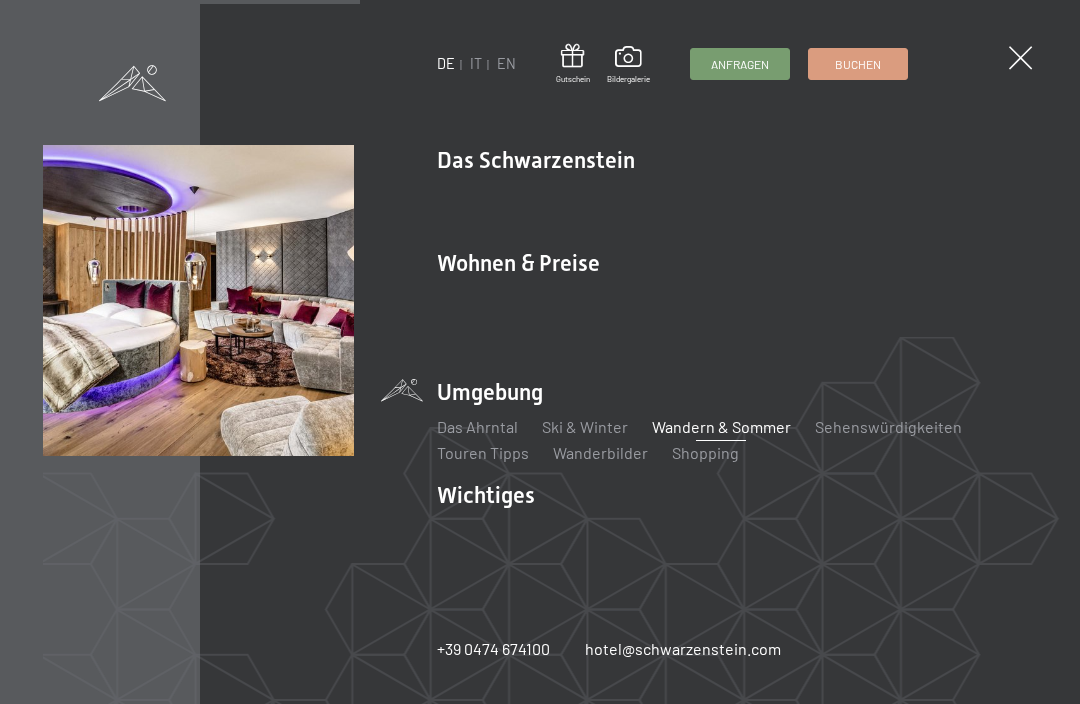 click on "Angebote" at bounding box center (766, 297) 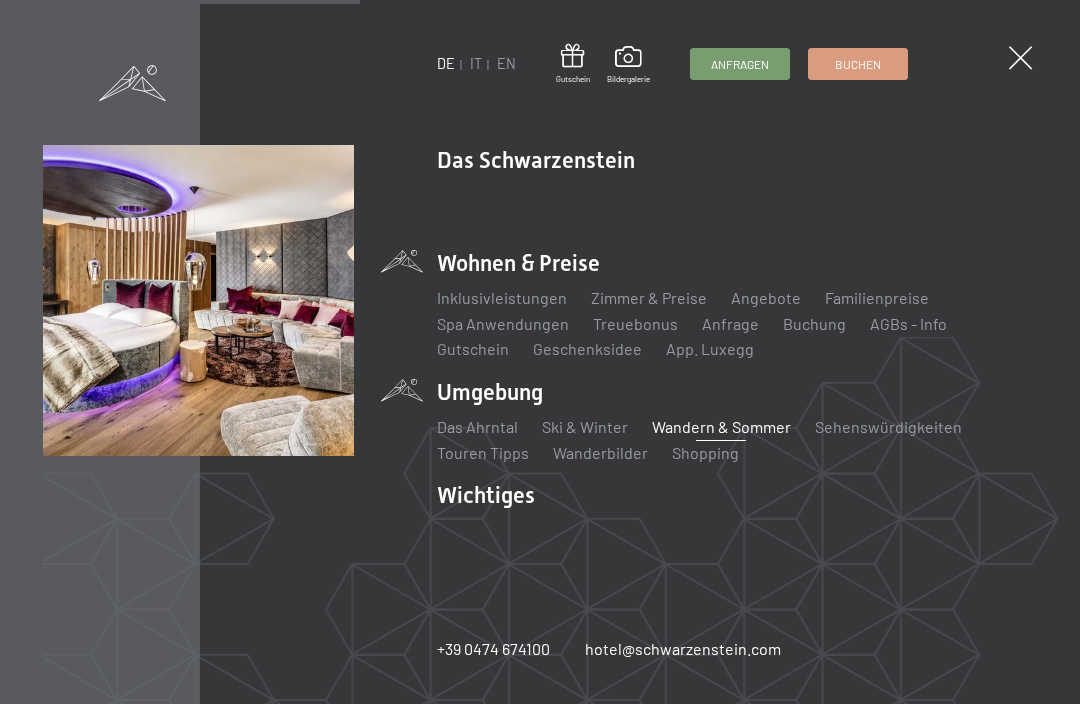 scroll, scrollTop: 0, scrollLeft: 0, axis: both 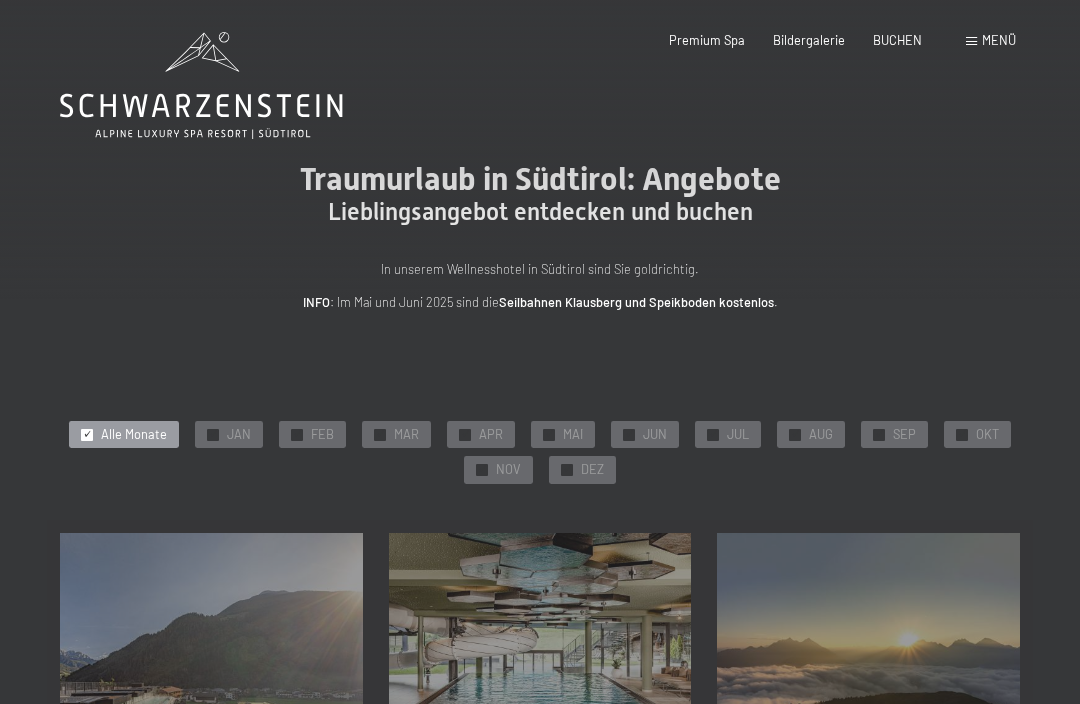 click on "Menü" at bounding box center [999, 40] 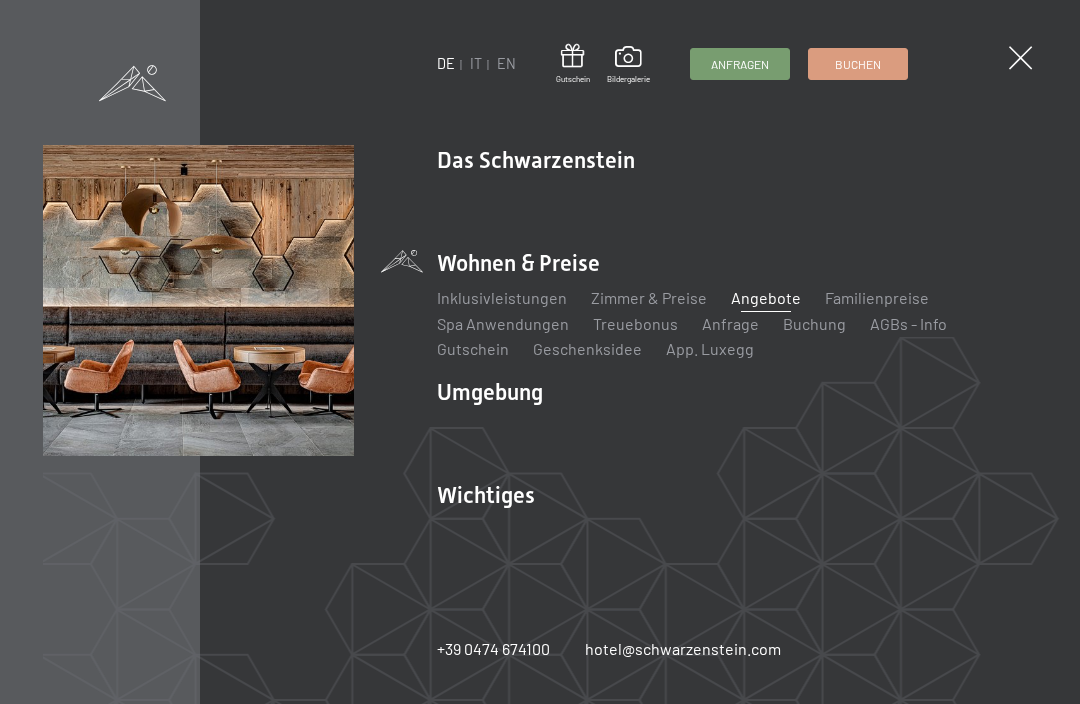 click at bounding box center [246, 246] 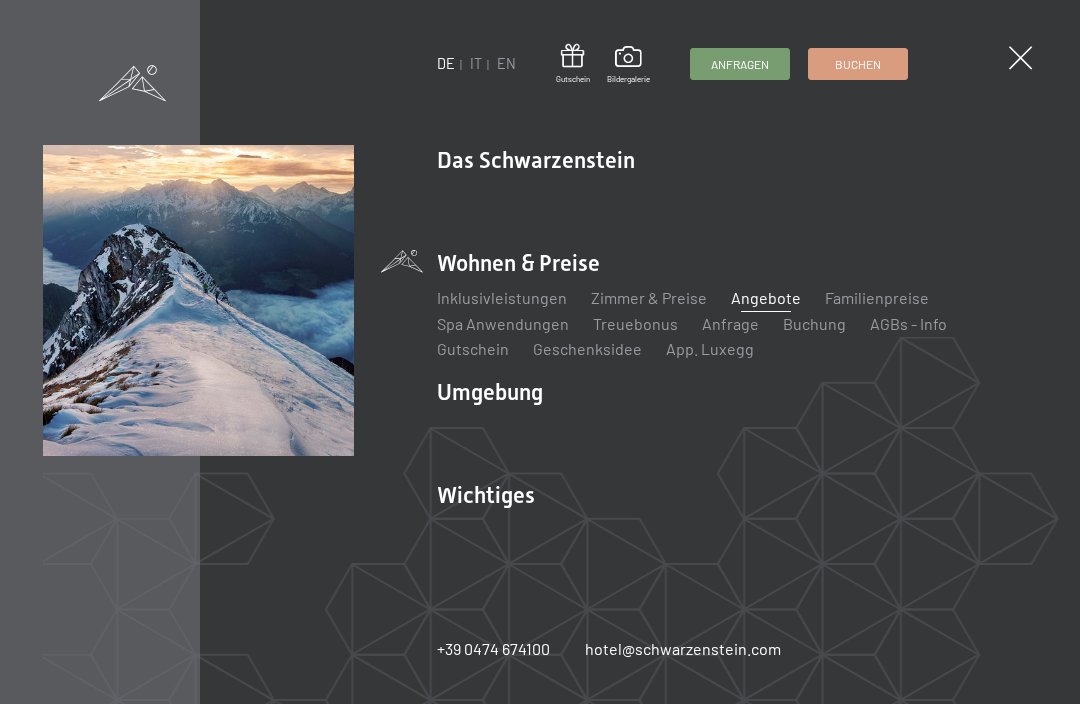 click on "Wandern & Sommer" at bounding box center (721, 426) 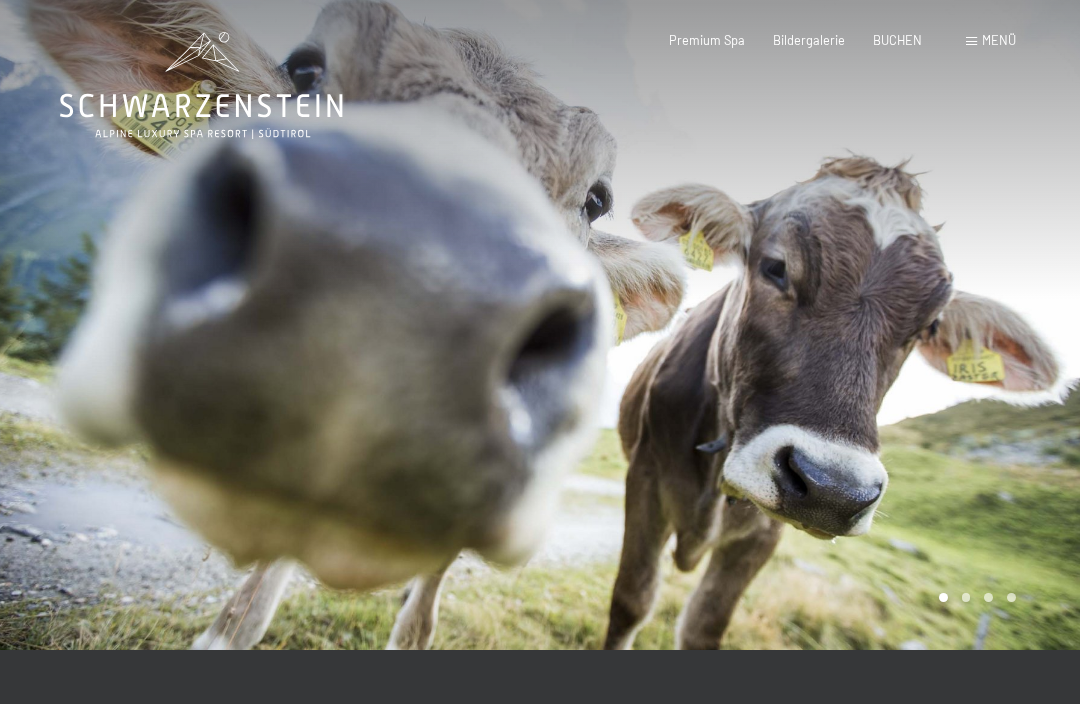 scroll, scrollTop: 0, scrollLeft: 0, axis: both 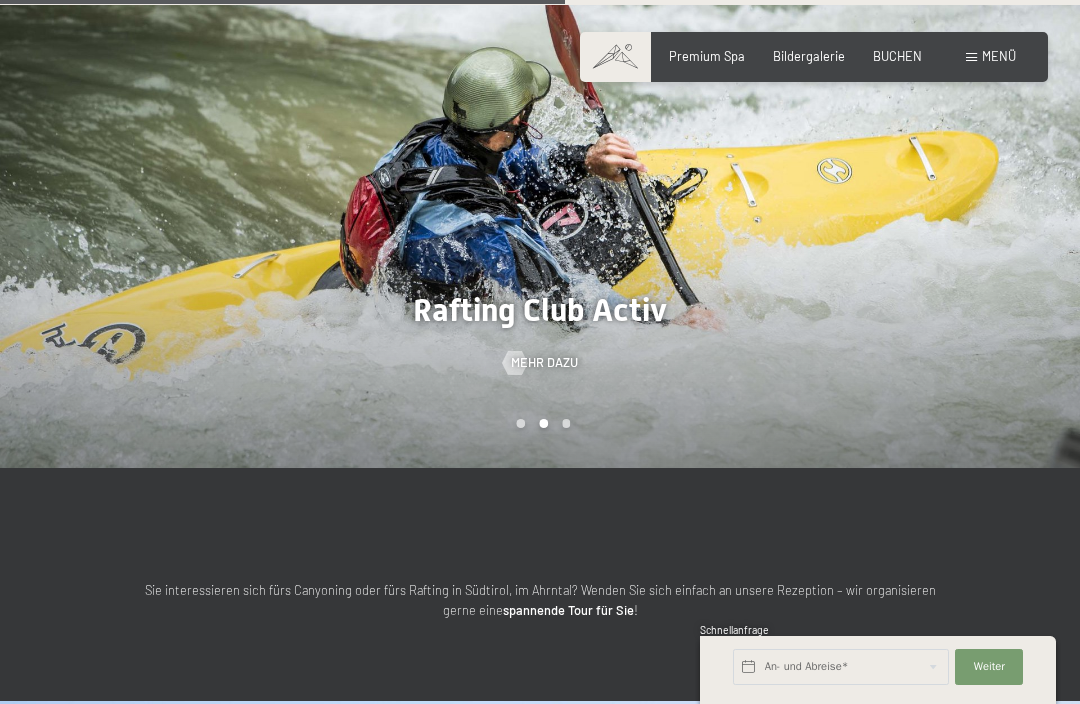 click at bounding box center [566, 423] 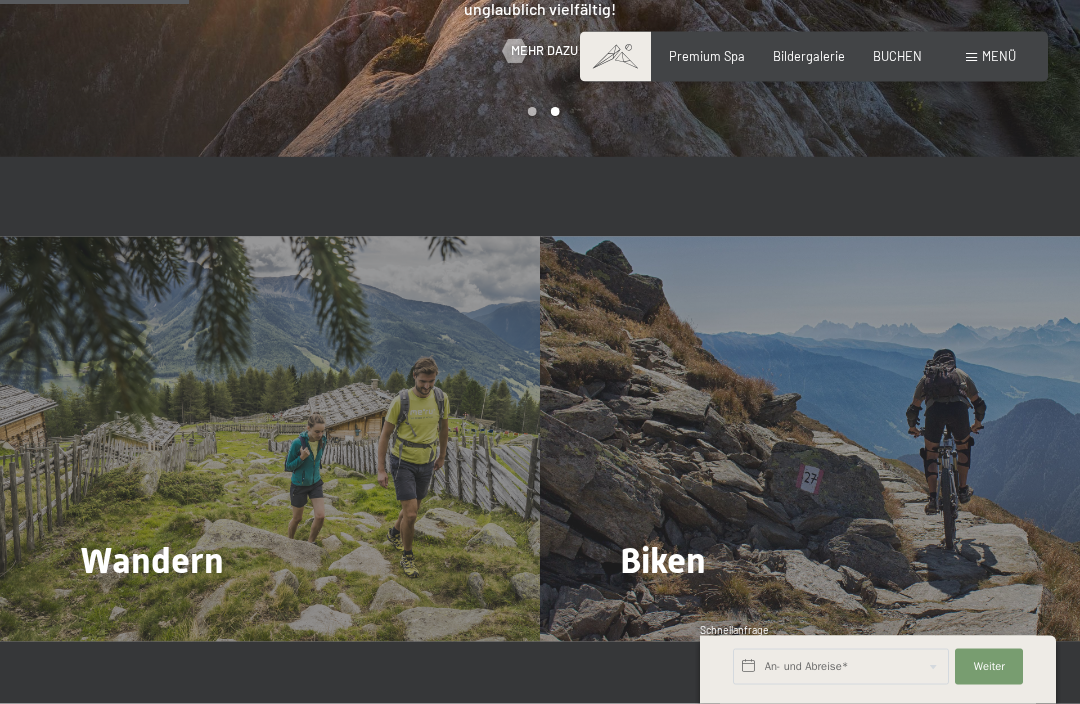 scroll, scrollTop: 1359, scrollLeft: 0, axis: vertical 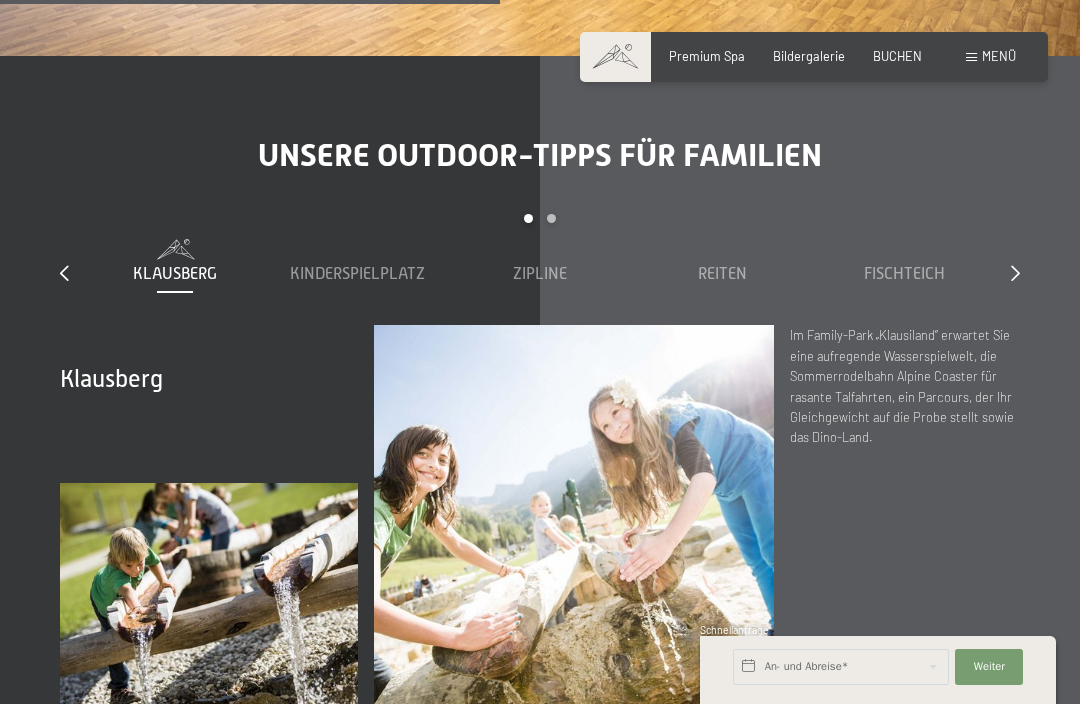 click on "Reiten" at bounding box center [722, 274] 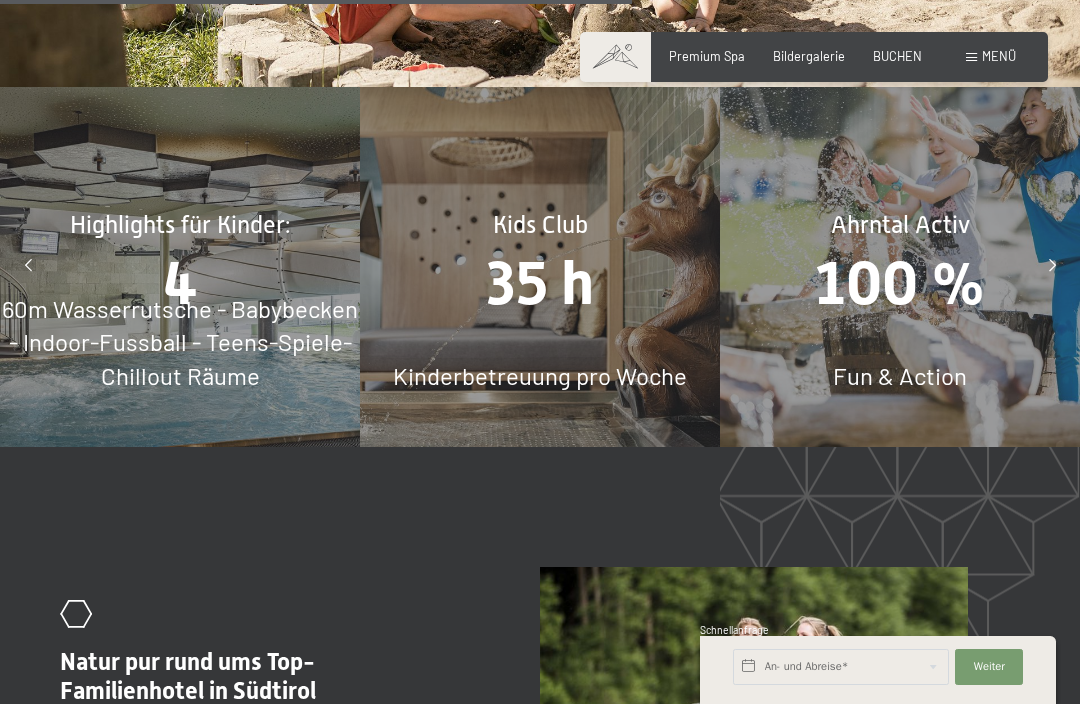 scroll, scrollTop: 6361, scrollLeft: 0, axis: vertical 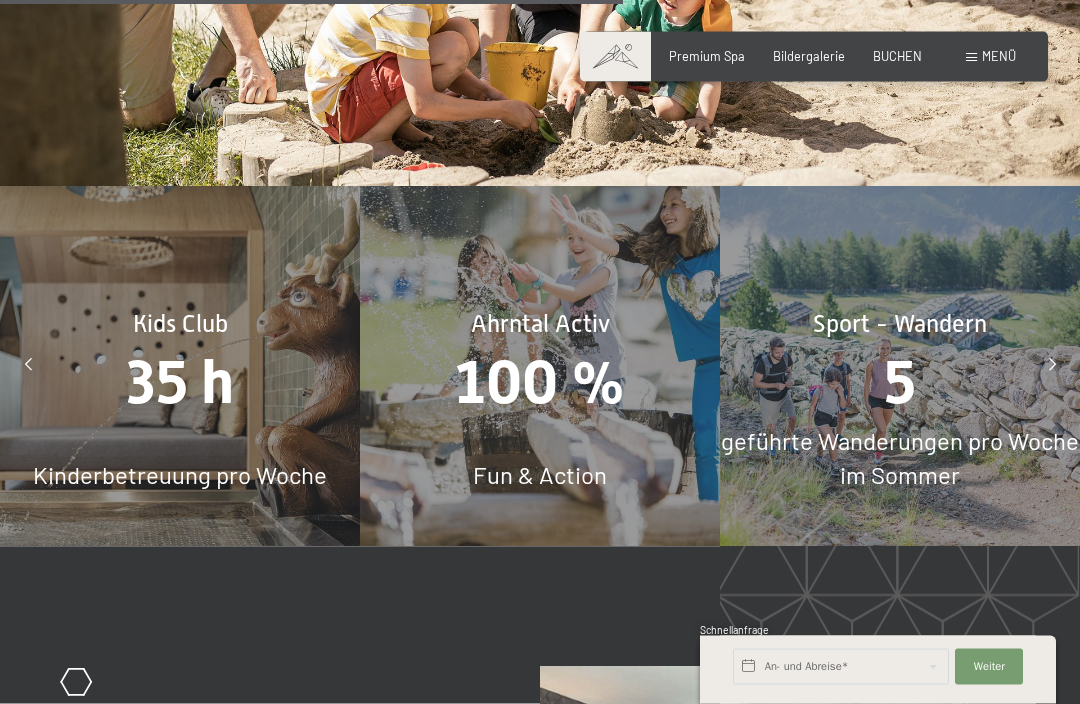 click at bounding box center (28, 366) 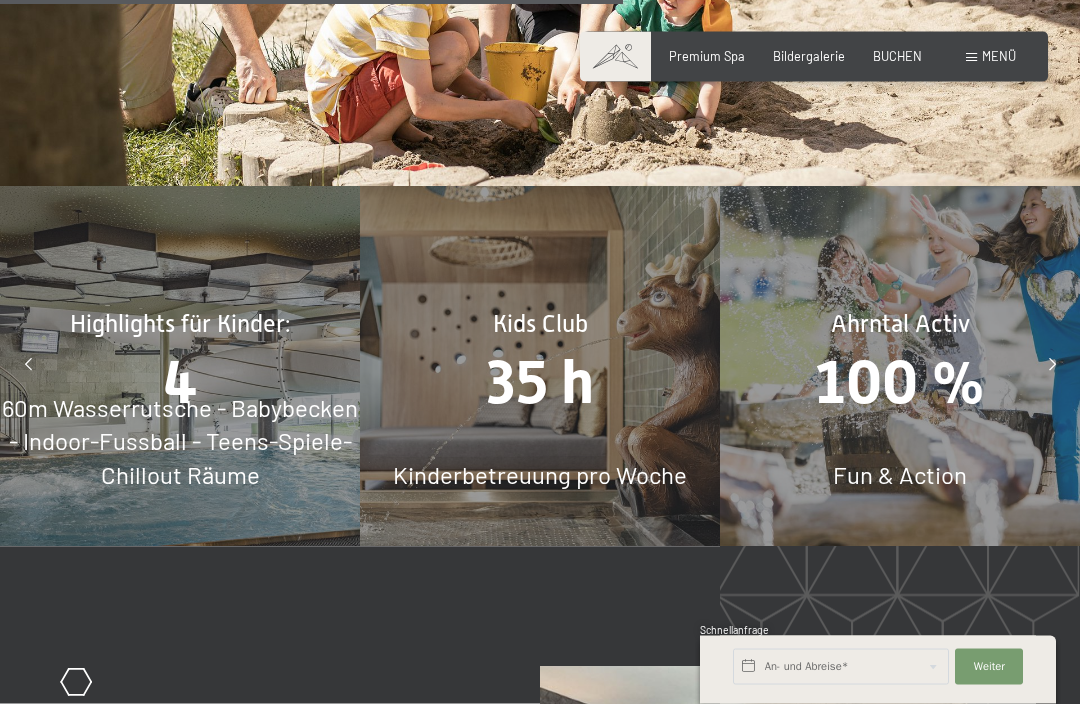 scroll, scrollTop: 6261, scrollLeft: 0, axis: vertical 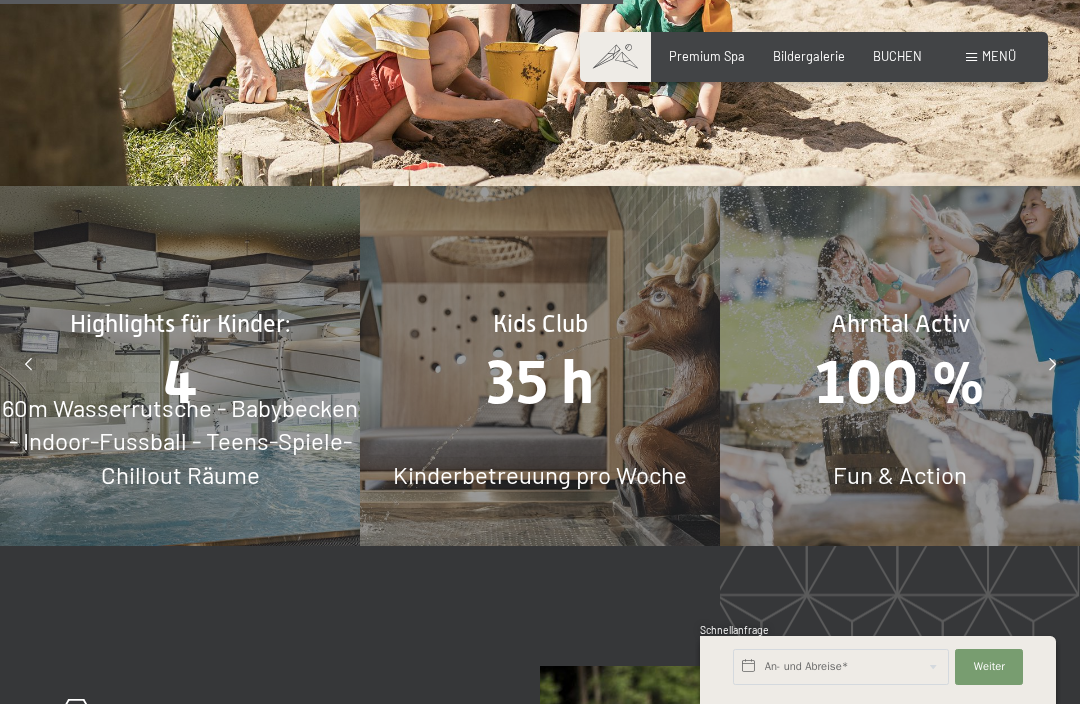 click on "4" at bounding box center (180, 382) 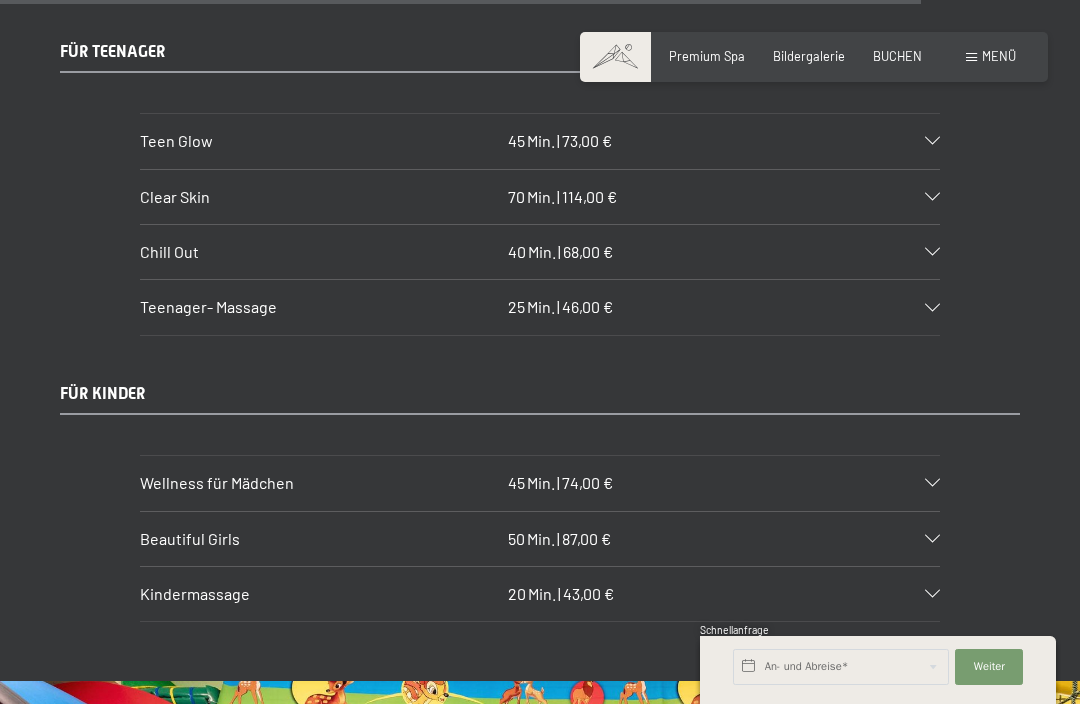 scroll, scrollTop: 9264, scrollLeft: 0, axis: vertical 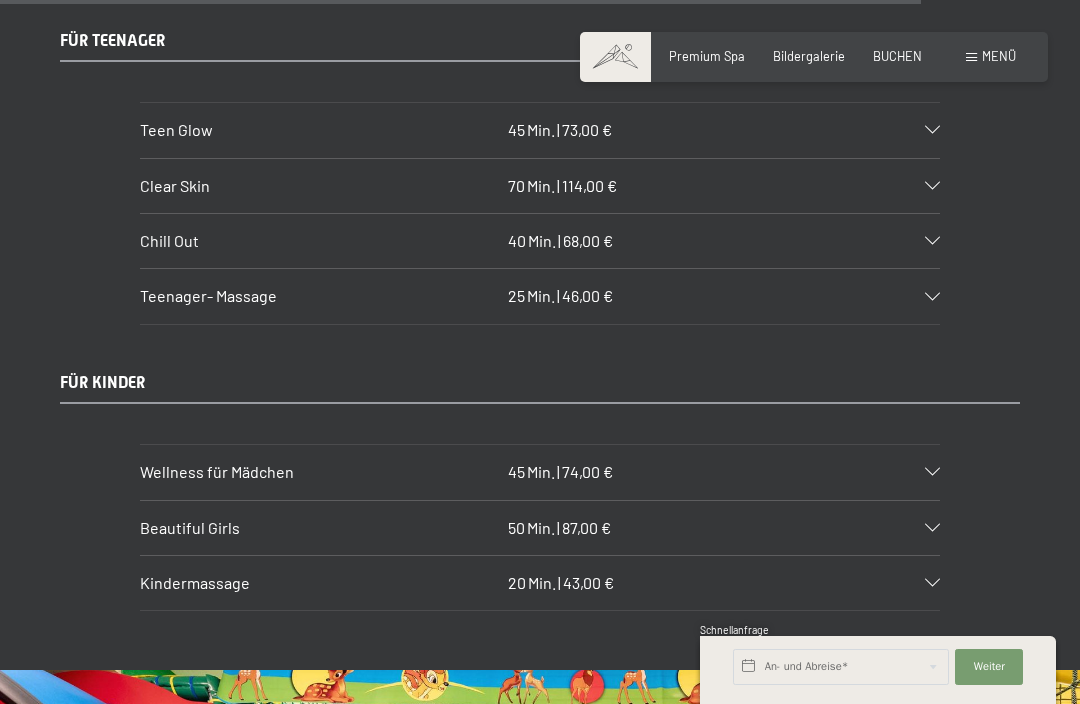 click at bounding box center [932, 472] 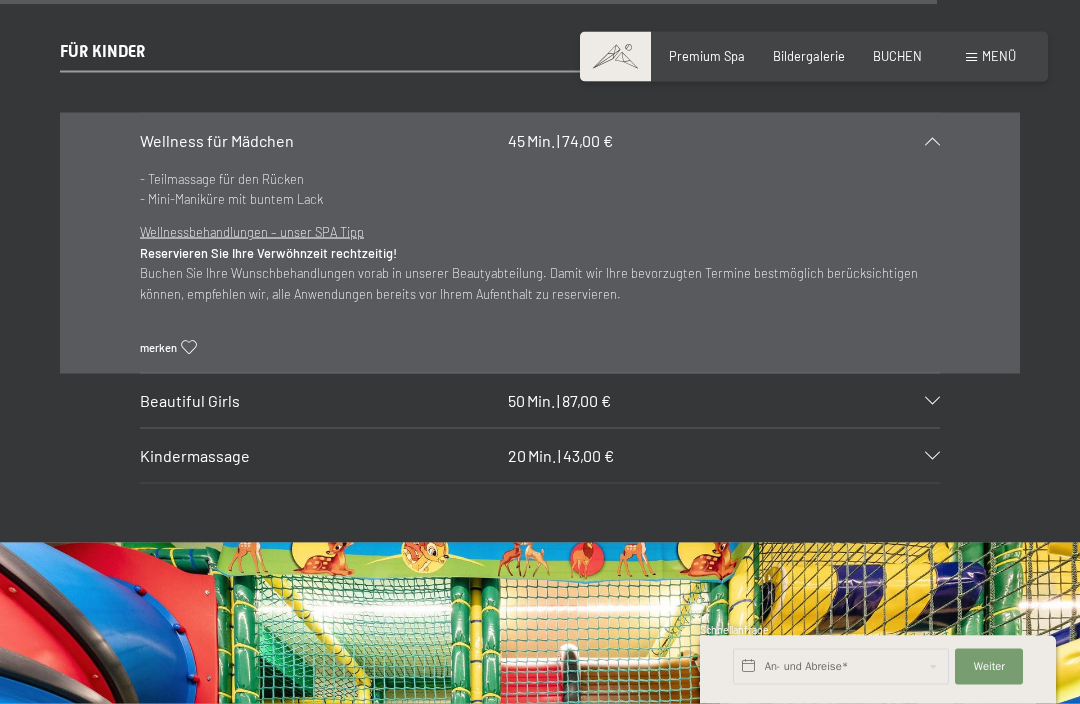 scroll, scrollTop: 9596, scrollLeft: 0, axis: vertical 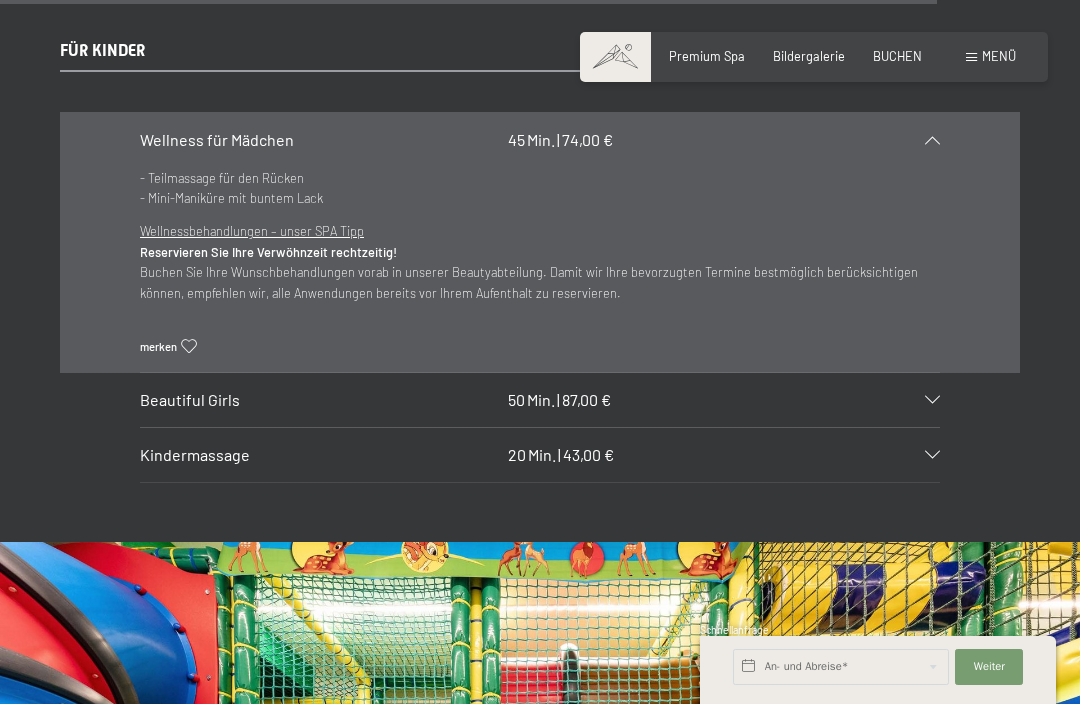 click at bounding box center (932, 400) 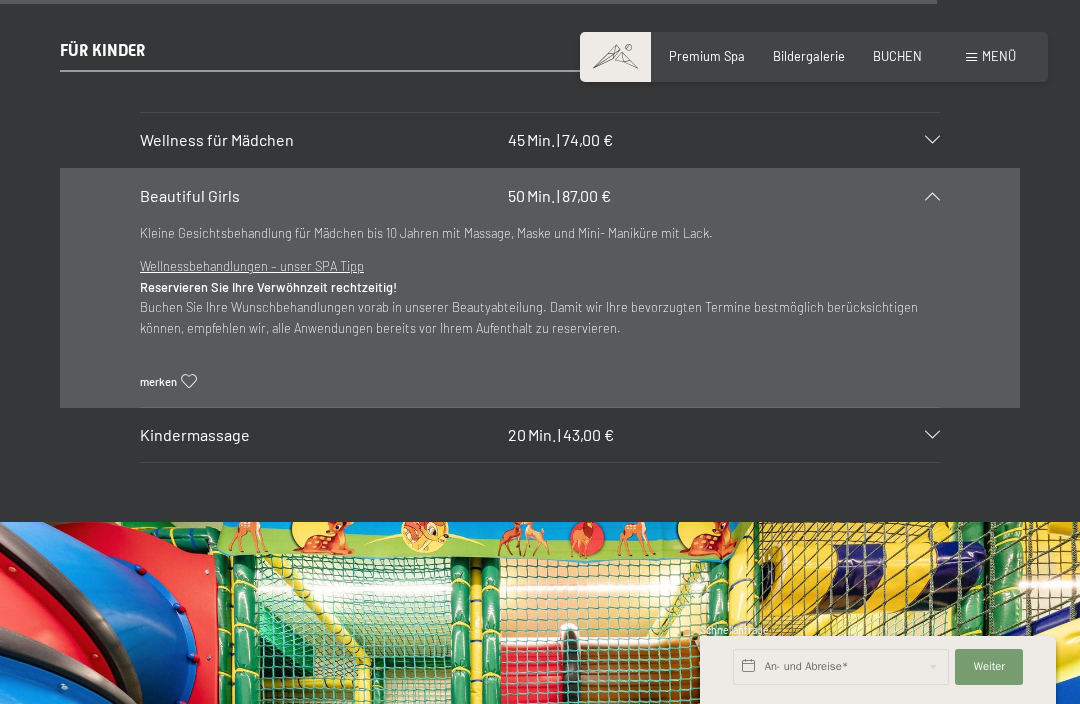click on "Beautiful Girls         50   Min.     |     87,00 €" at bounding box center [540, 196] 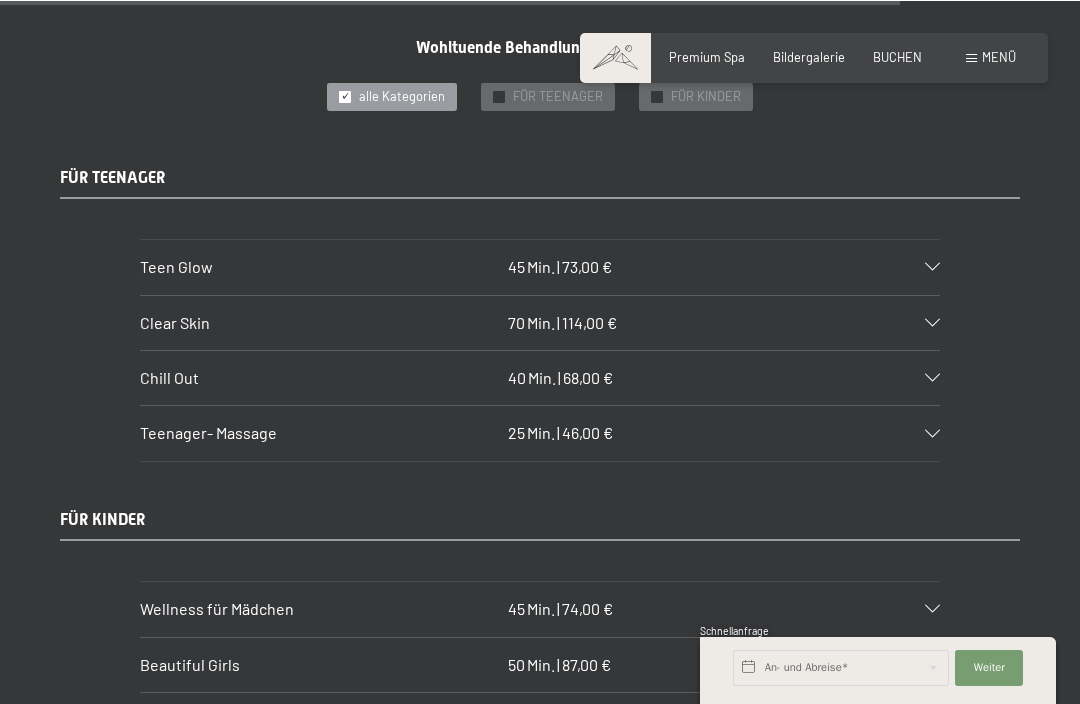 scroll, scrollTop: 9127, scrollLeft: 0, axis: vertical 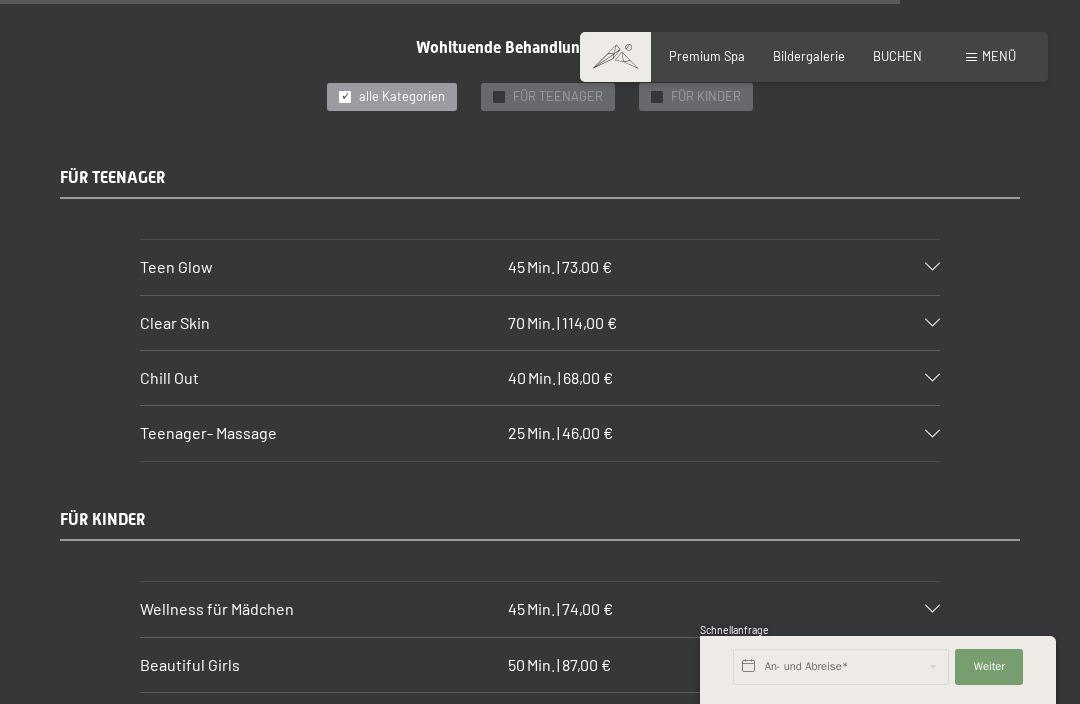click at bounding box center (932, 267) 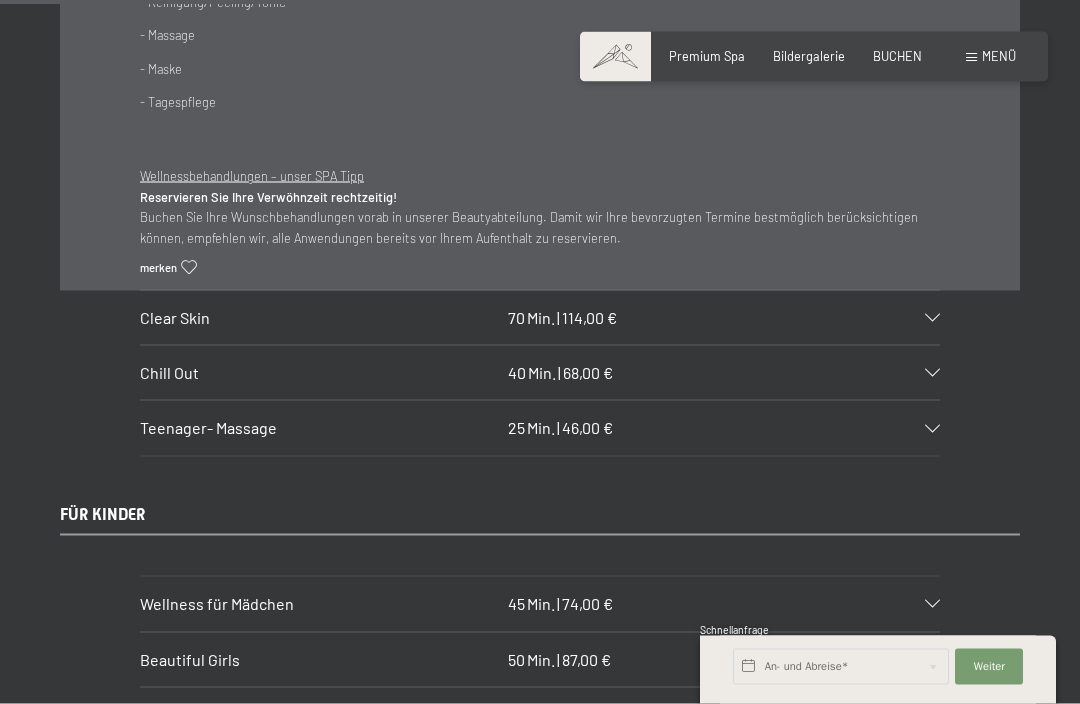 scroll, scrollTop: 9497, scrollLeft: 0, axis: vertical 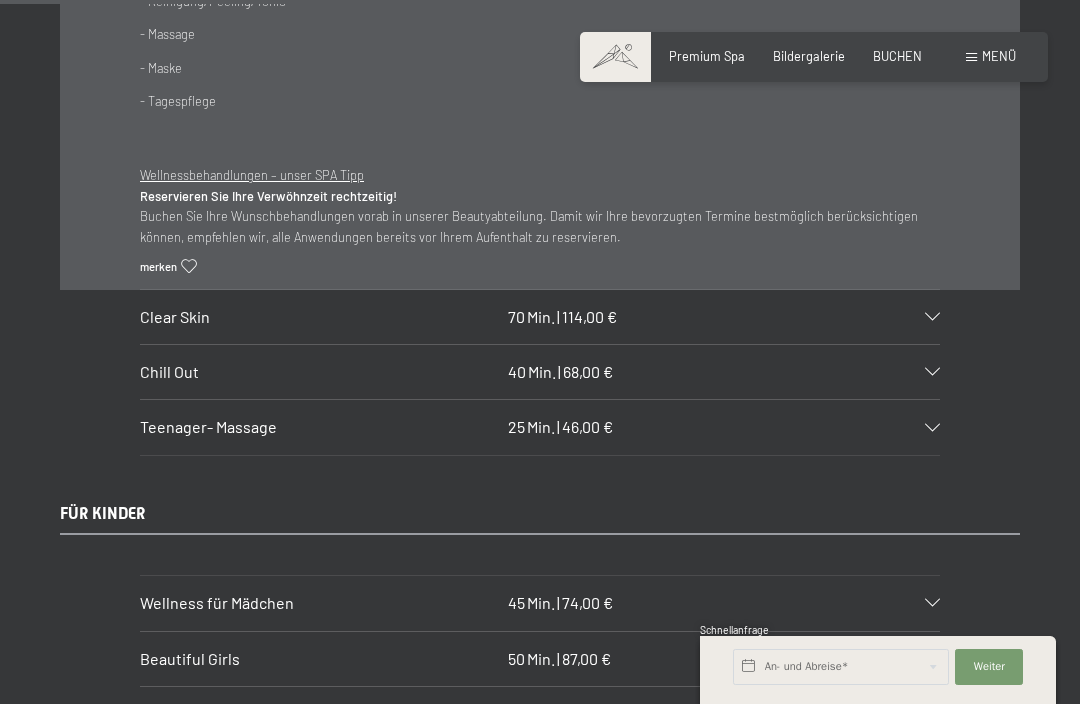 click on "Clear Skin         70   Min.     |     114,00 €" at bounding box center (540, 317) 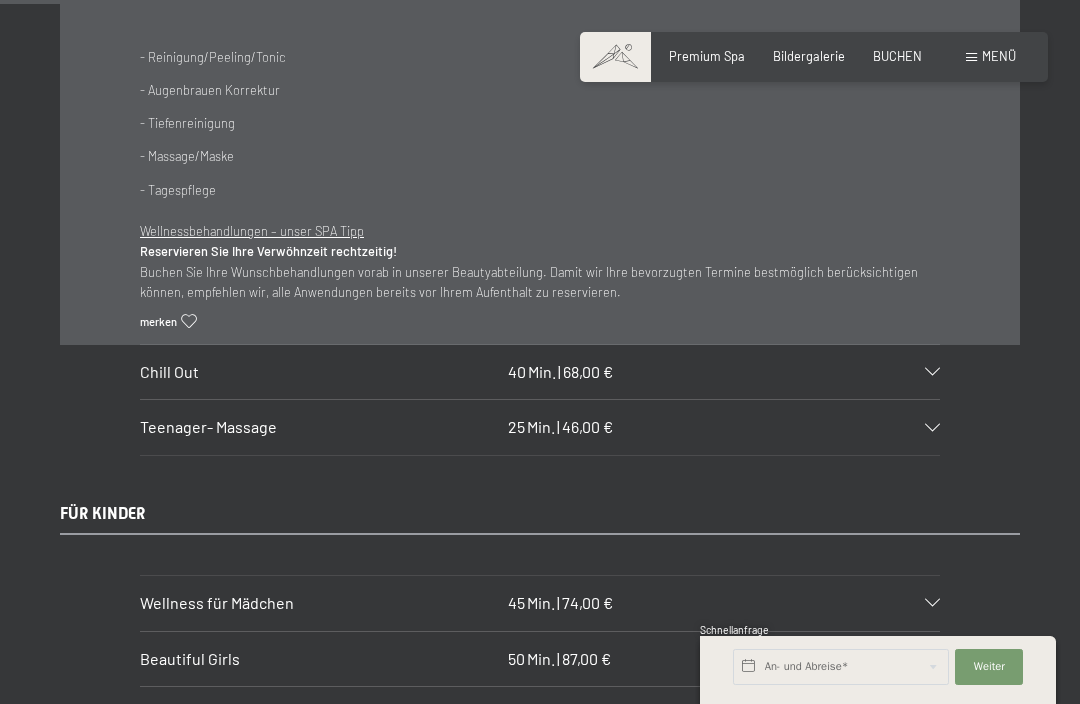 click at bounding box center (932, 372) 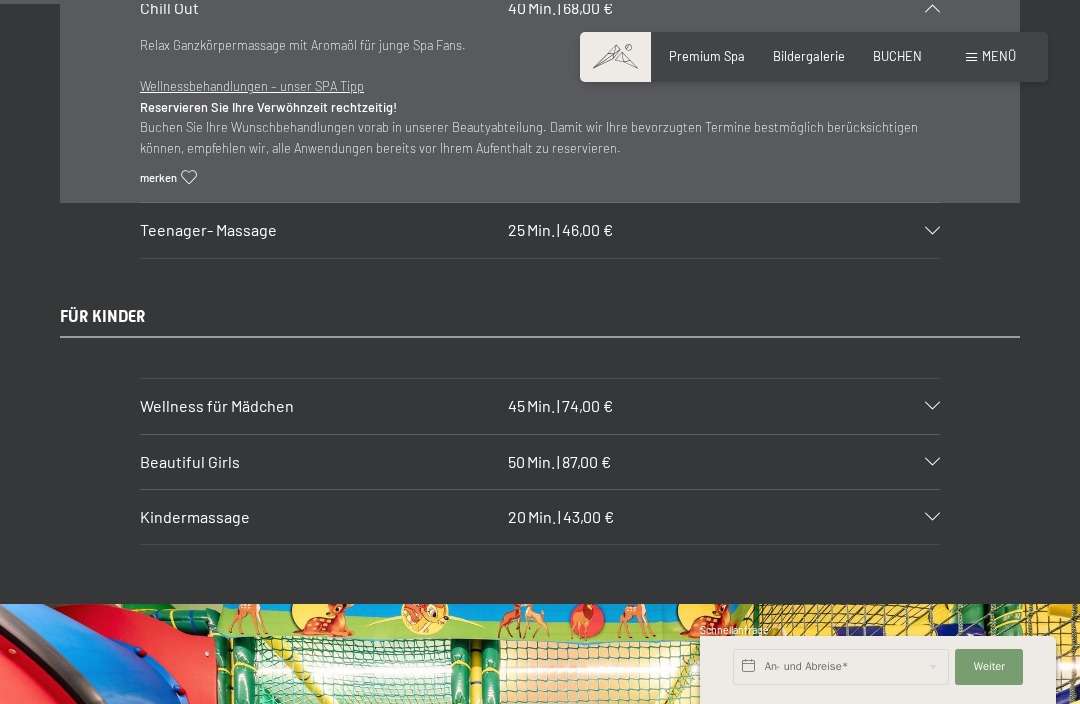 click at bounding box center (932, 231) 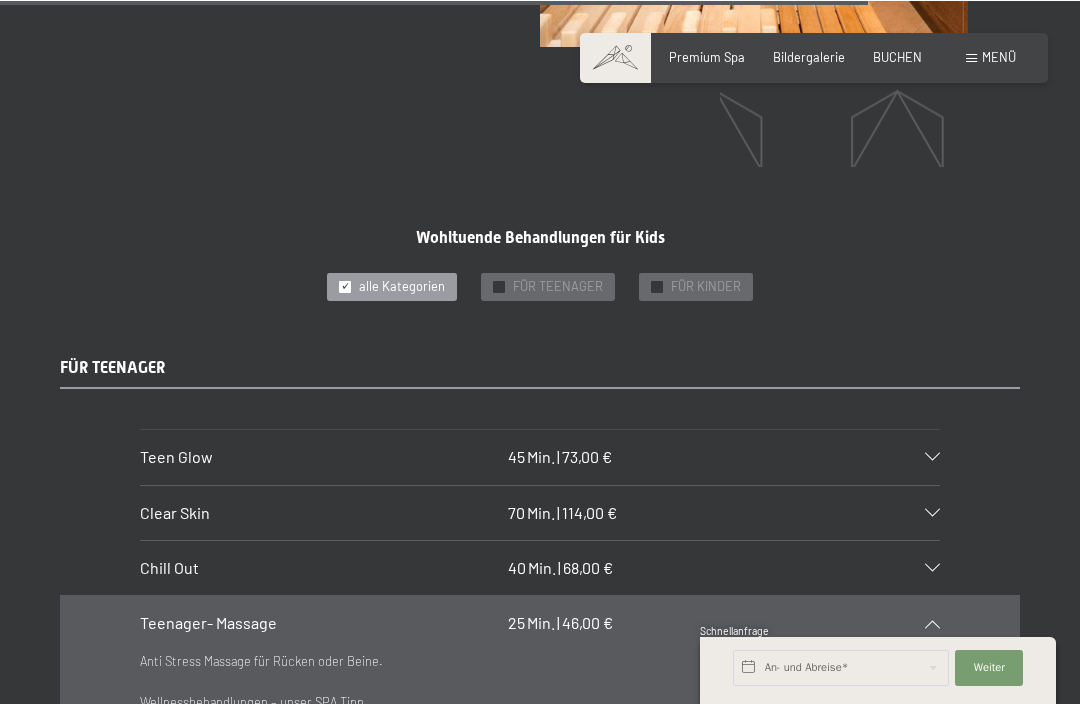 scroll, scrollTop: 8937, scrollLeft: 0, axis: vertical 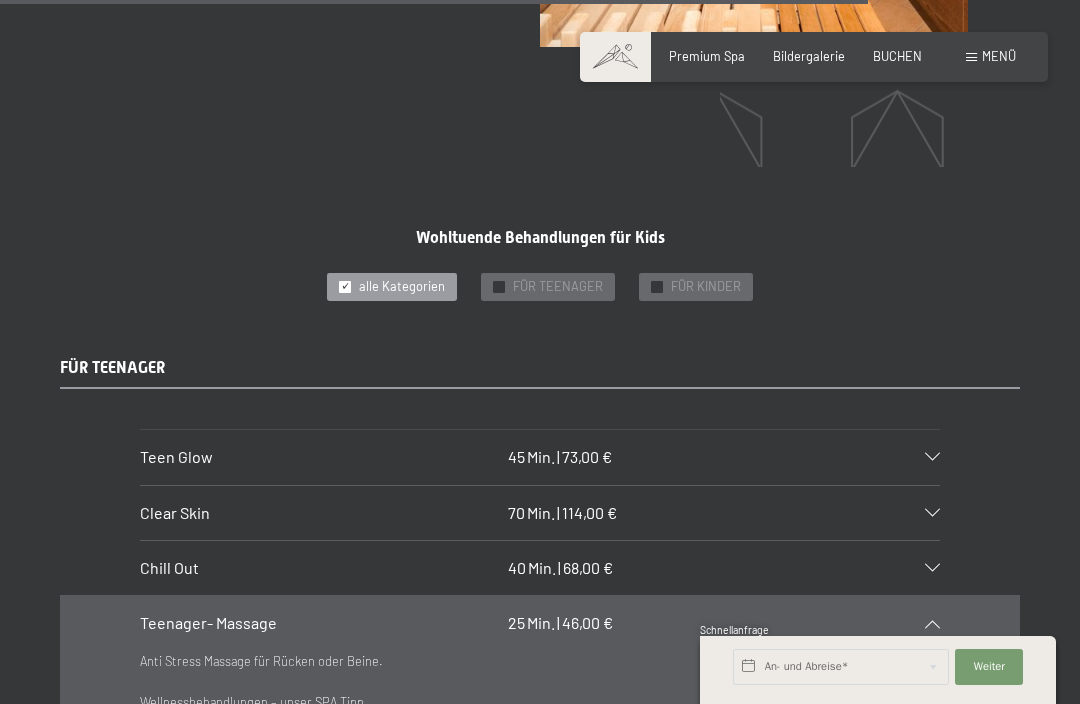 click on "FÜR KINDER" at bounding box center [706, 287] 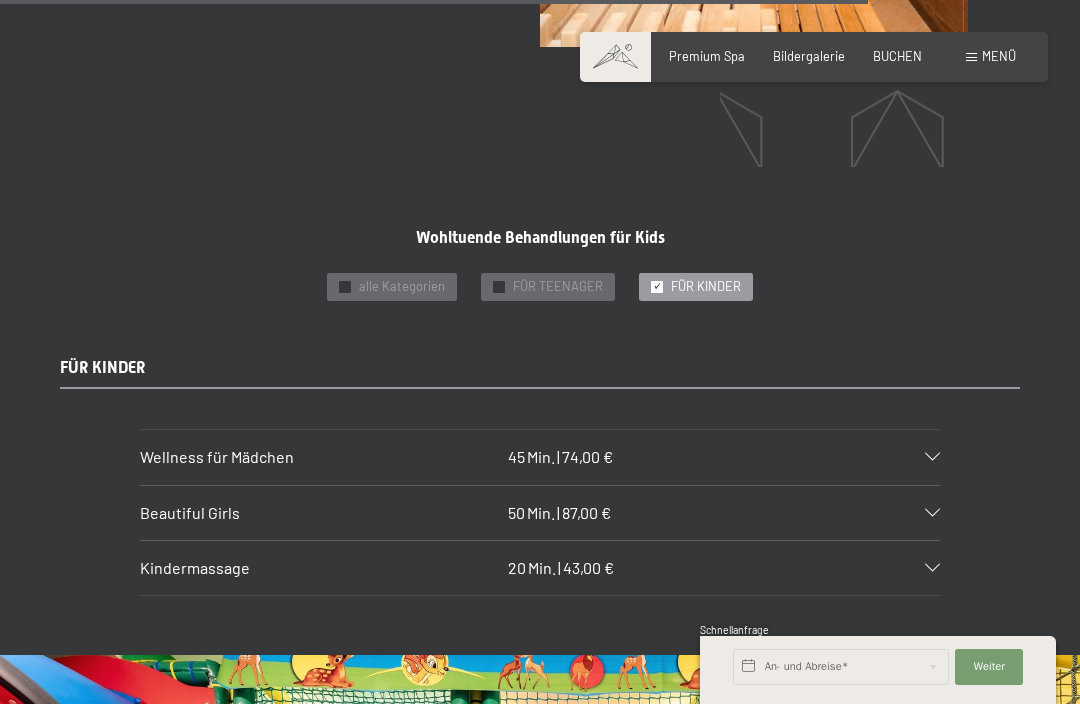 click on "✓       FÜR TEENAGER" at bounding box center [548, 287] 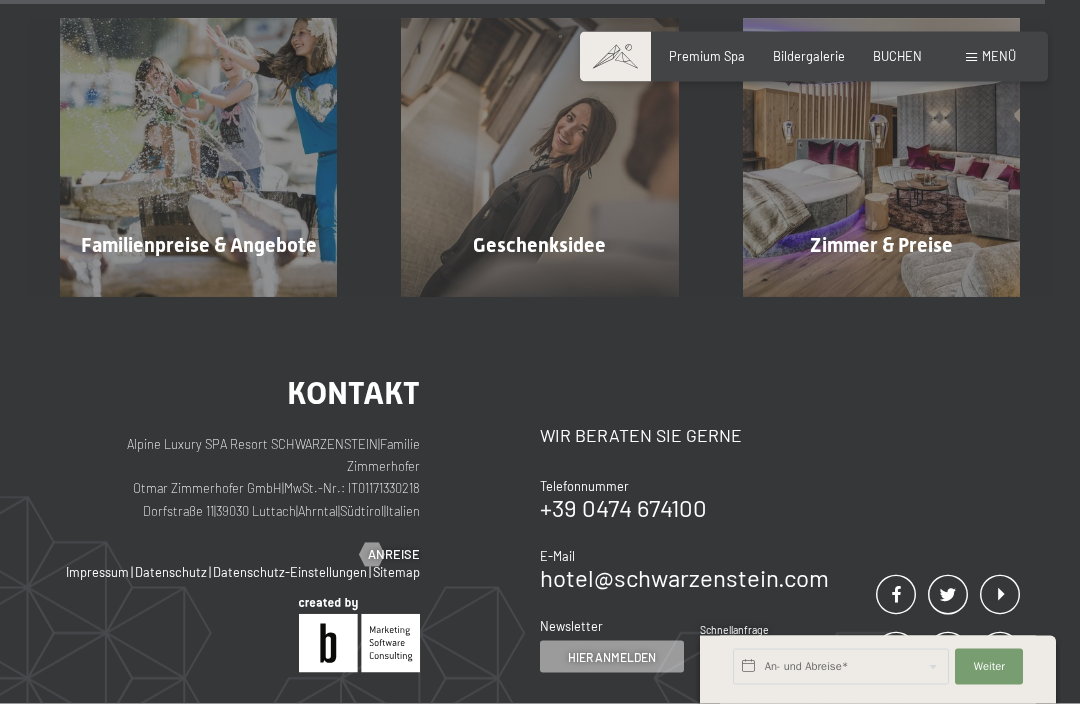 scroll, scrollTop: 10484, scrollLeft: 0, axis: vertical 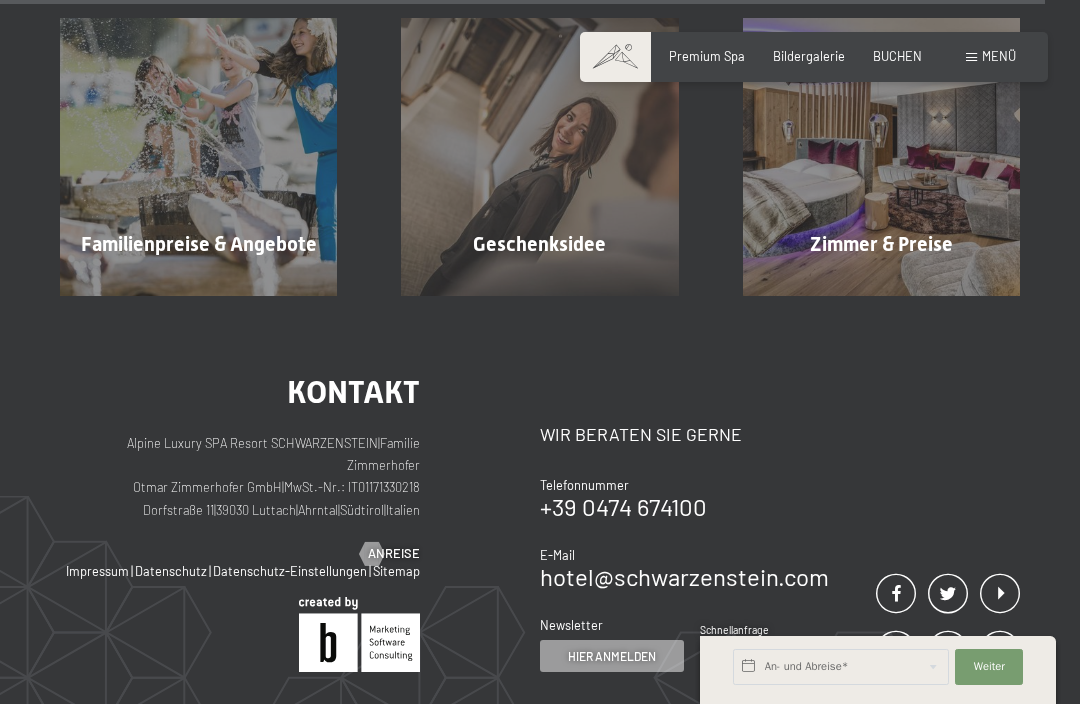 click on "Zimmer & Preise           Mehr erfahren" at bounding box center (881, 156) 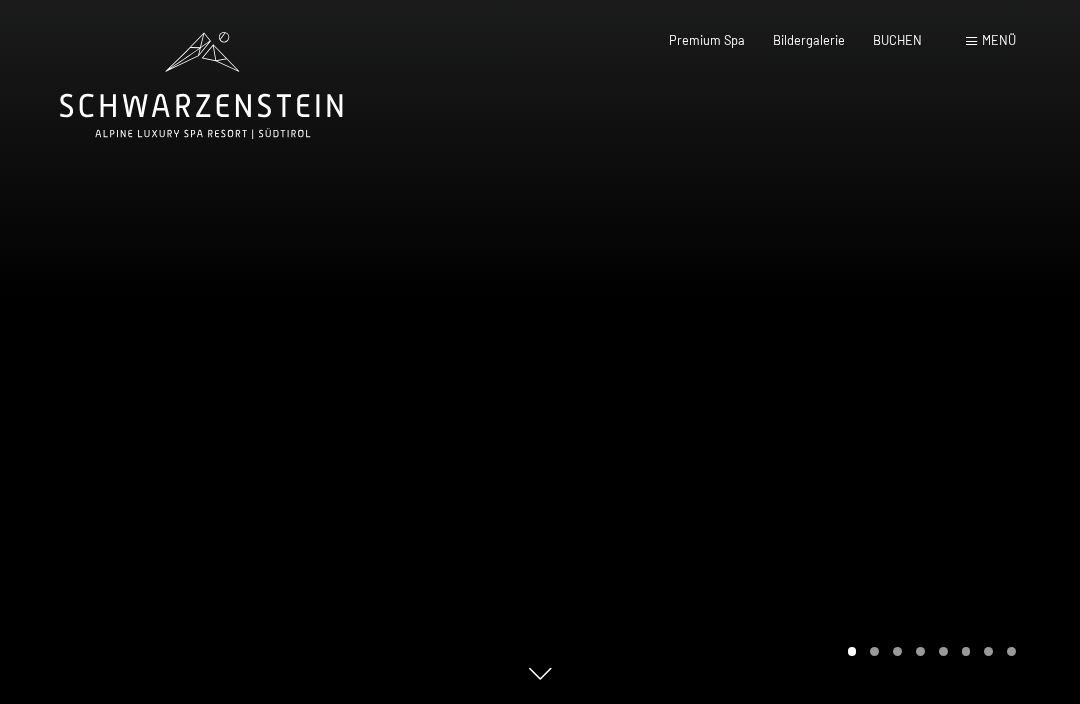 click on "Menü" at bounding box center [999, 40] 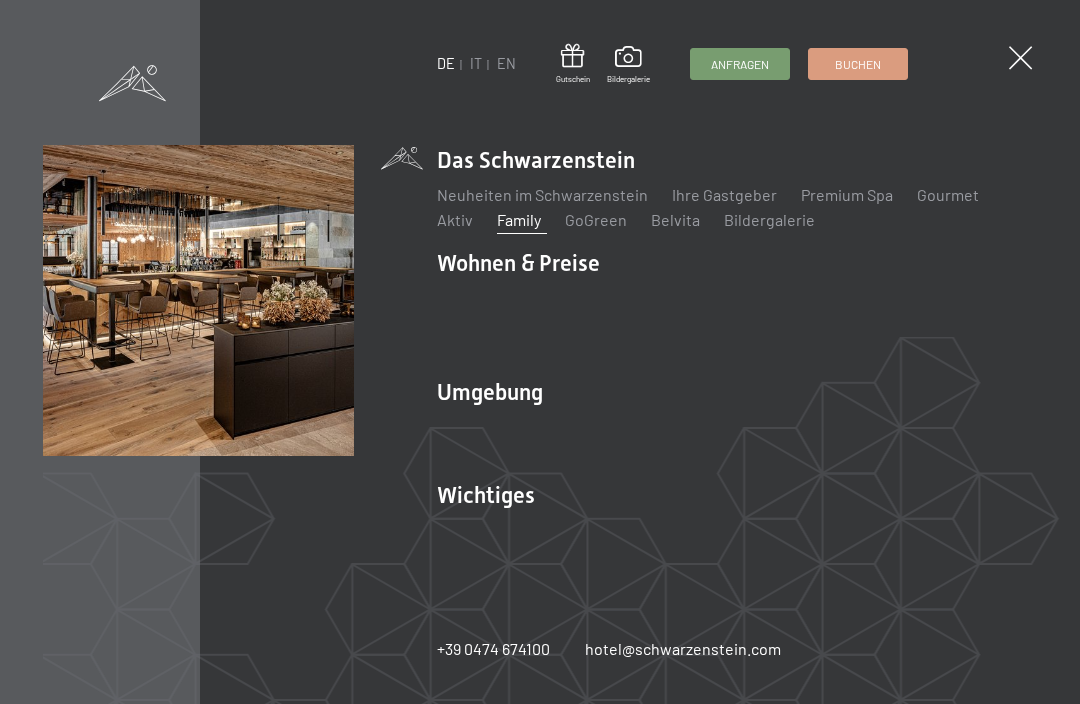 click at bounding box center (246, 246) 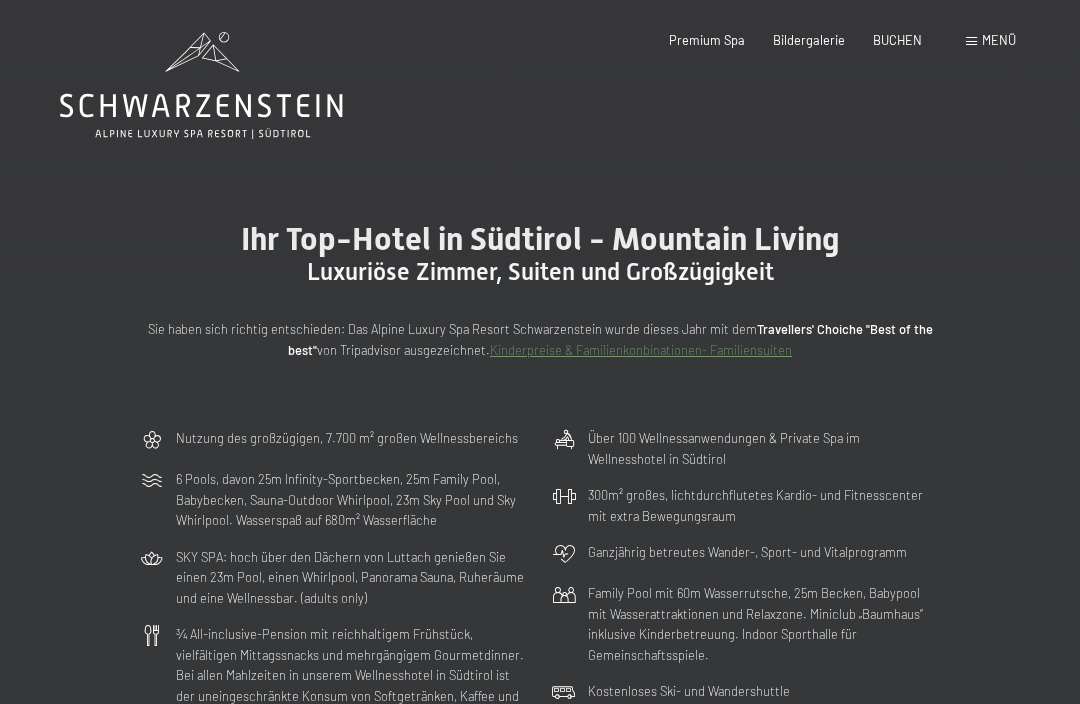 scroll, scrollTop: 0, scrollLeft: 0, axis: both 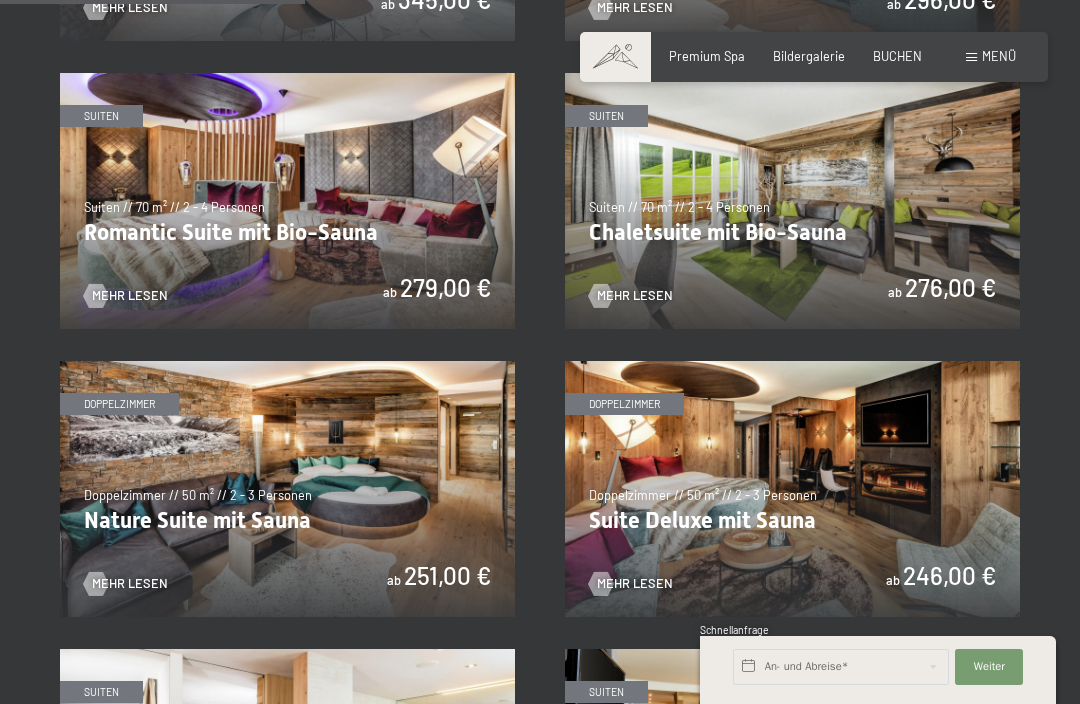 click at bounding box center [792, 201] 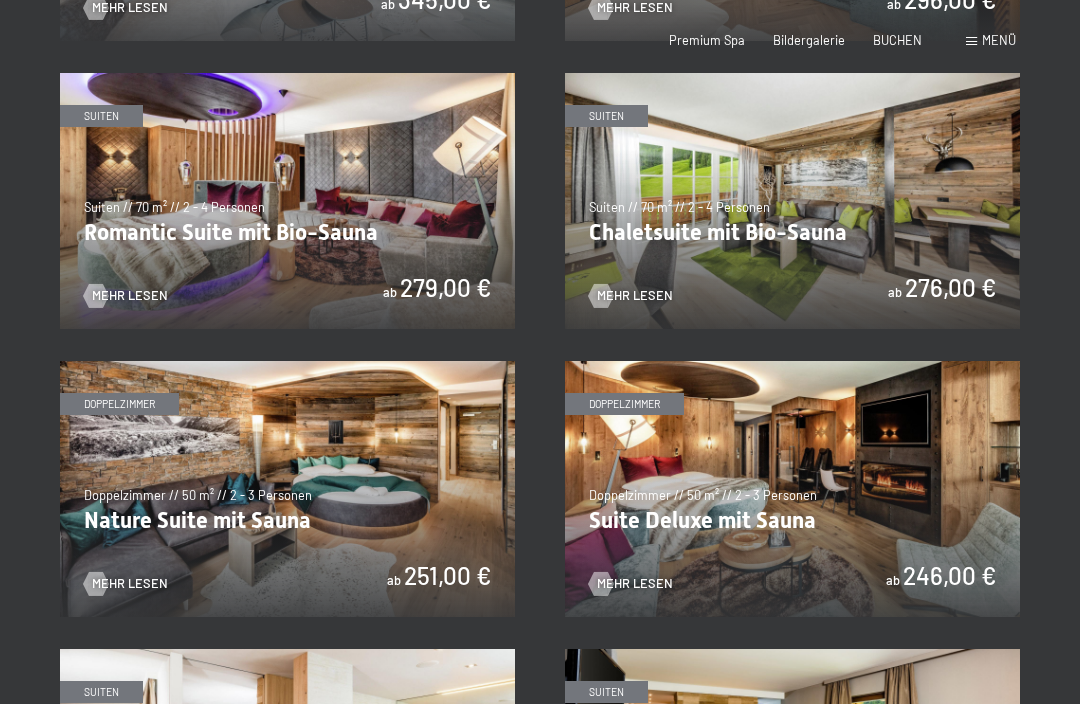 scroll, scrollTop: 0, scrollLeft: 0, axis: both 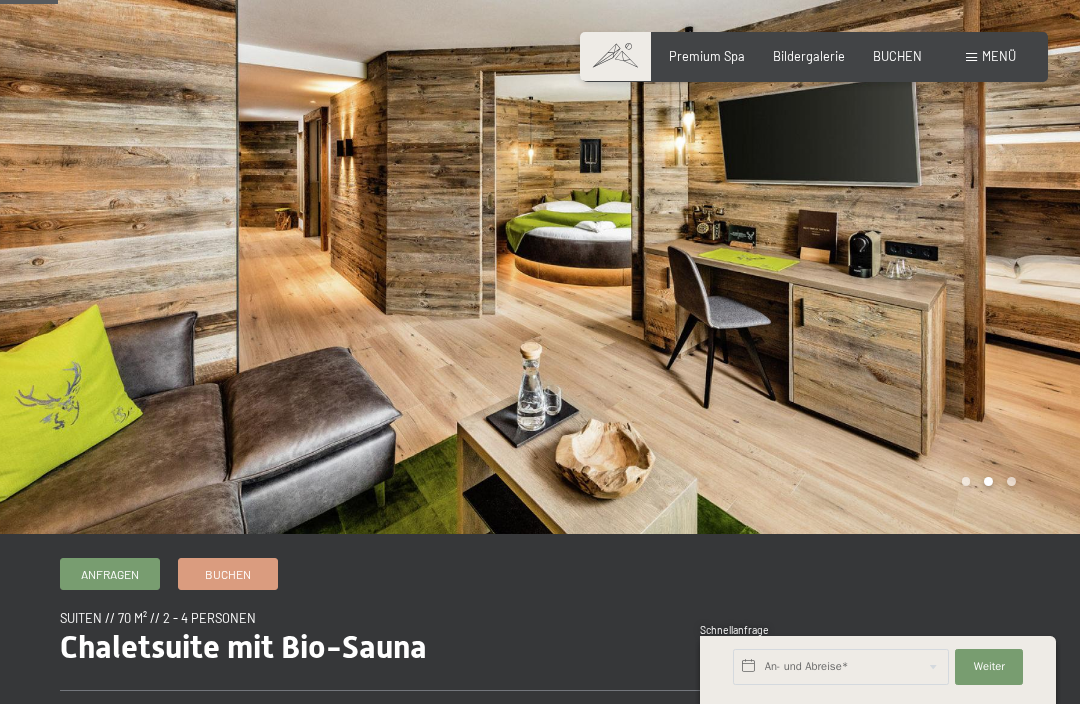 click at bounding box center (810, 209) 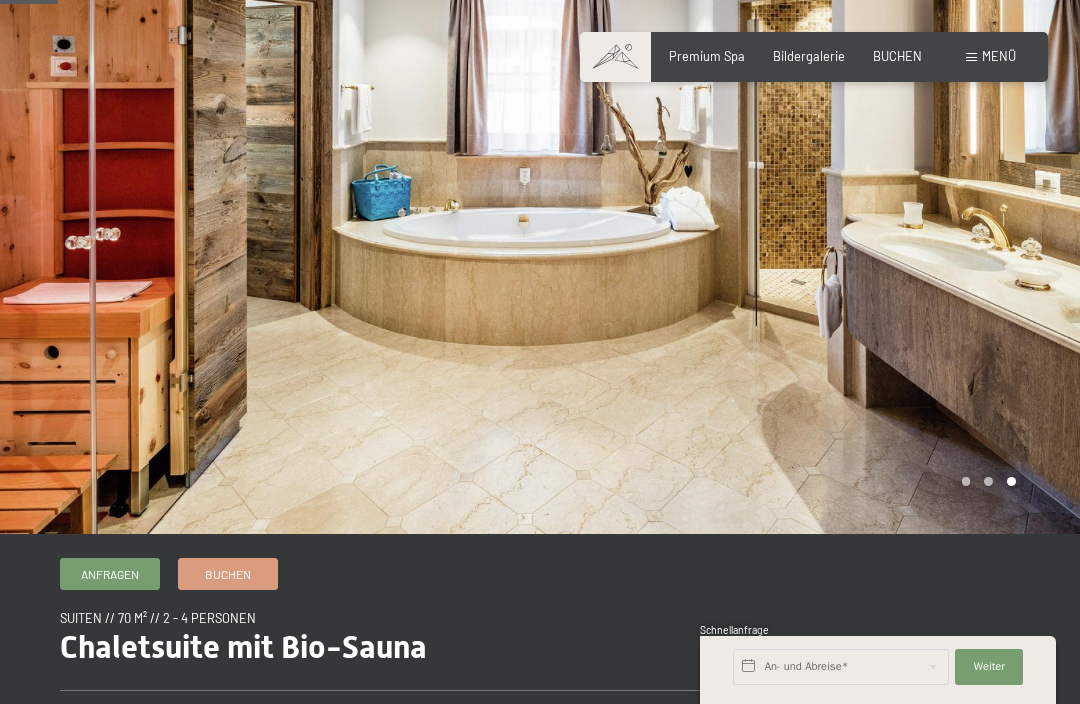 click at bounding box center [810, 209] 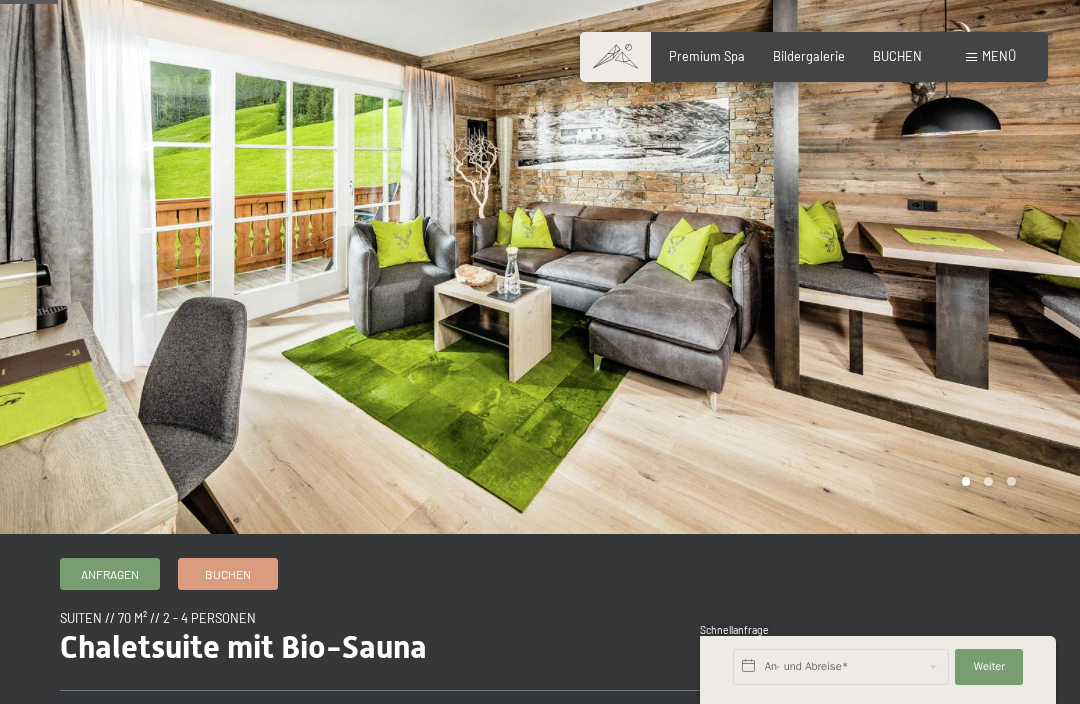 click at bounding box center (810, 209) 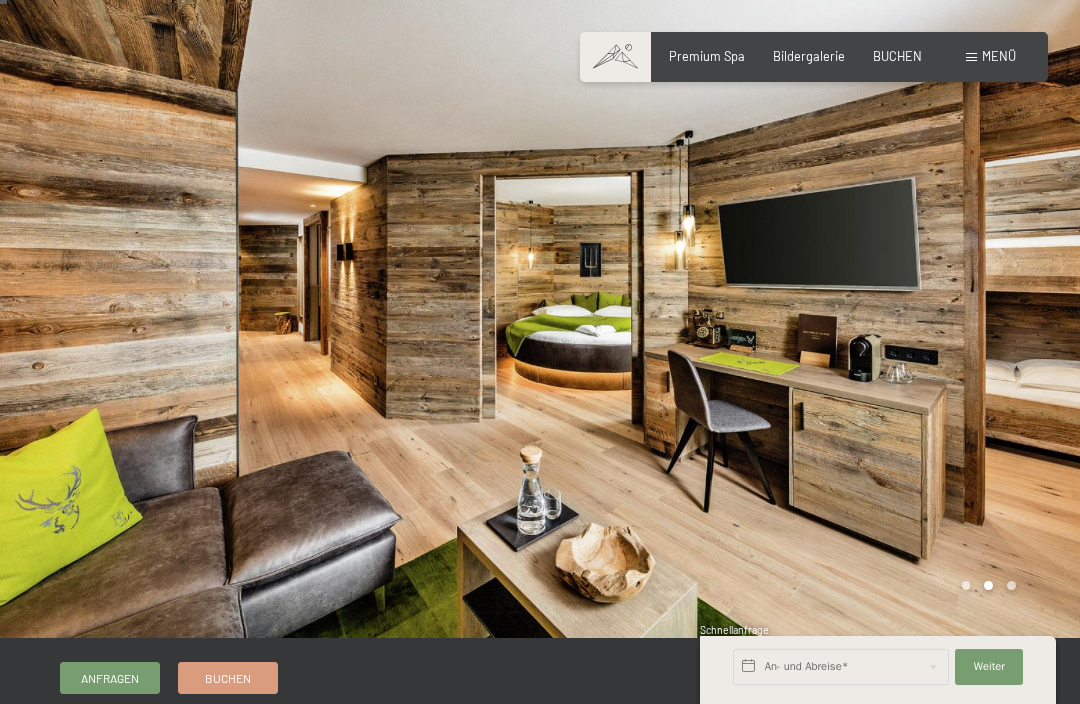 scroll, scrollTop: 0, scrollLeft: 0, axis: both 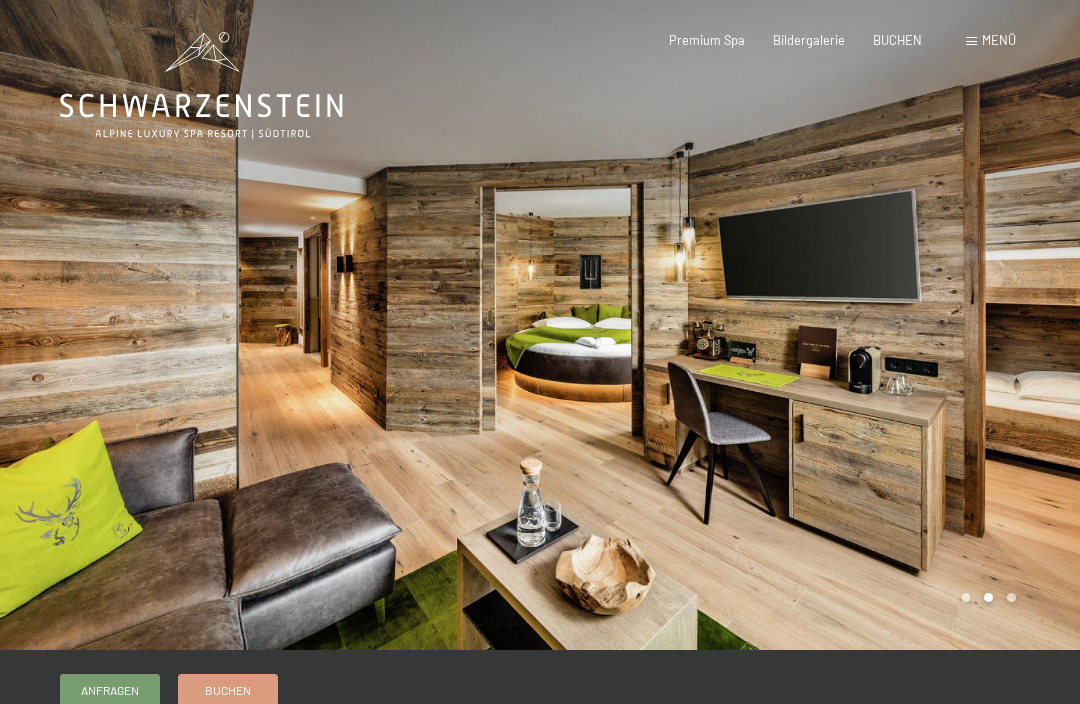 click at bounding box center [810, 325] 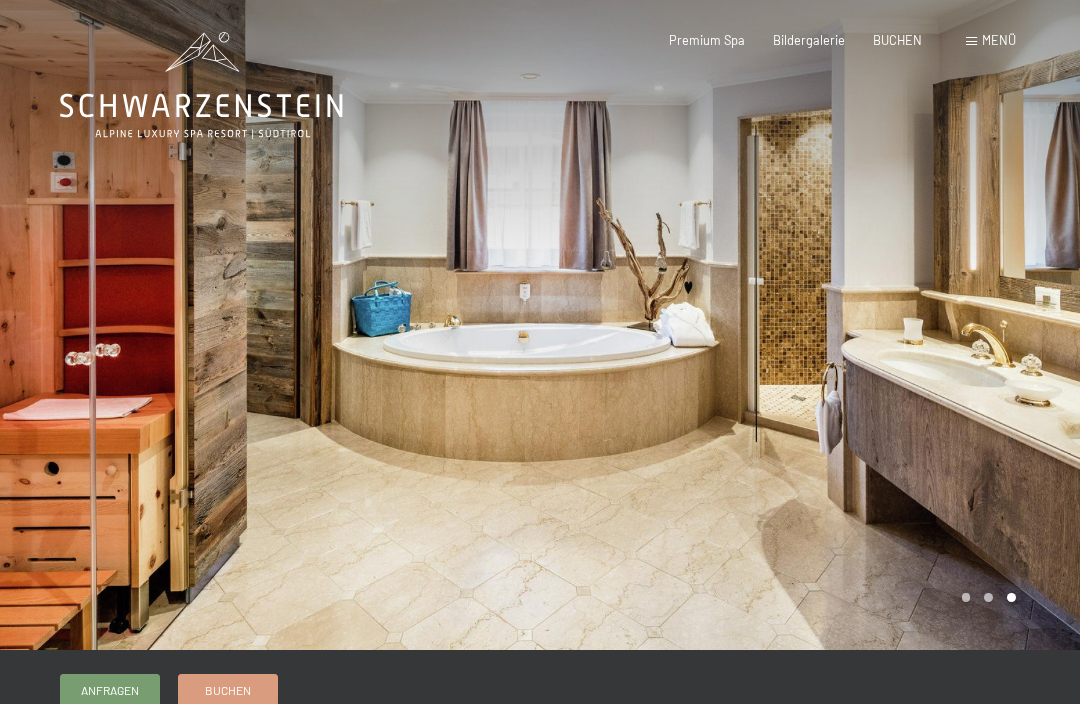 click at bounding box center (810, 325) 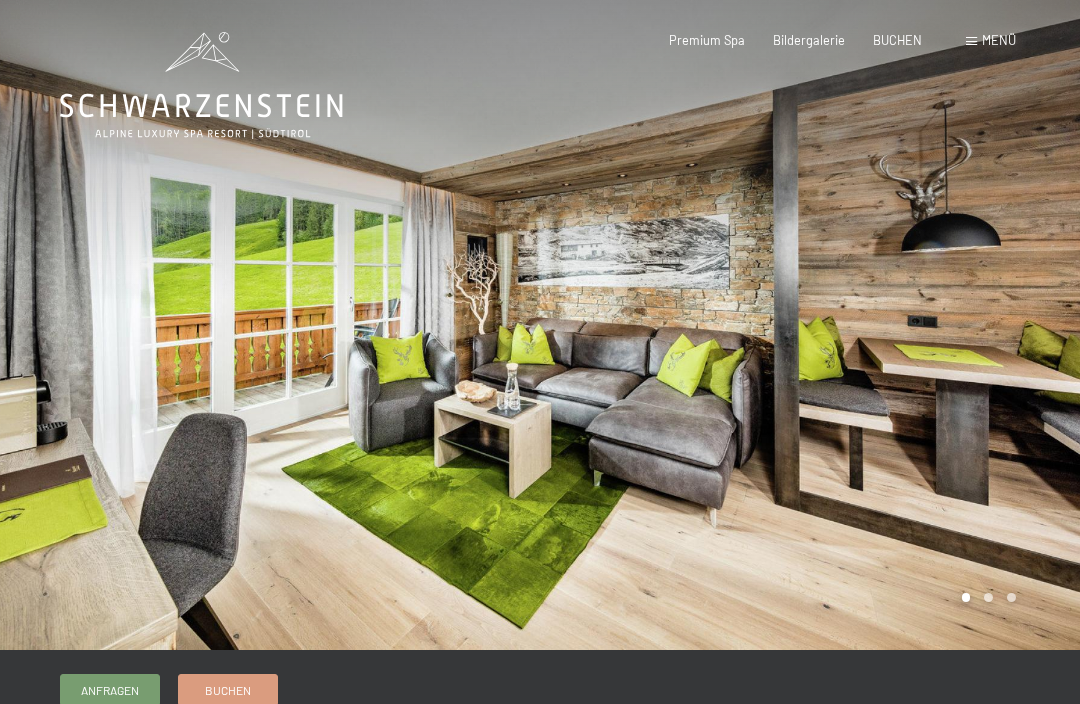 click at bounding box center [810, 325] 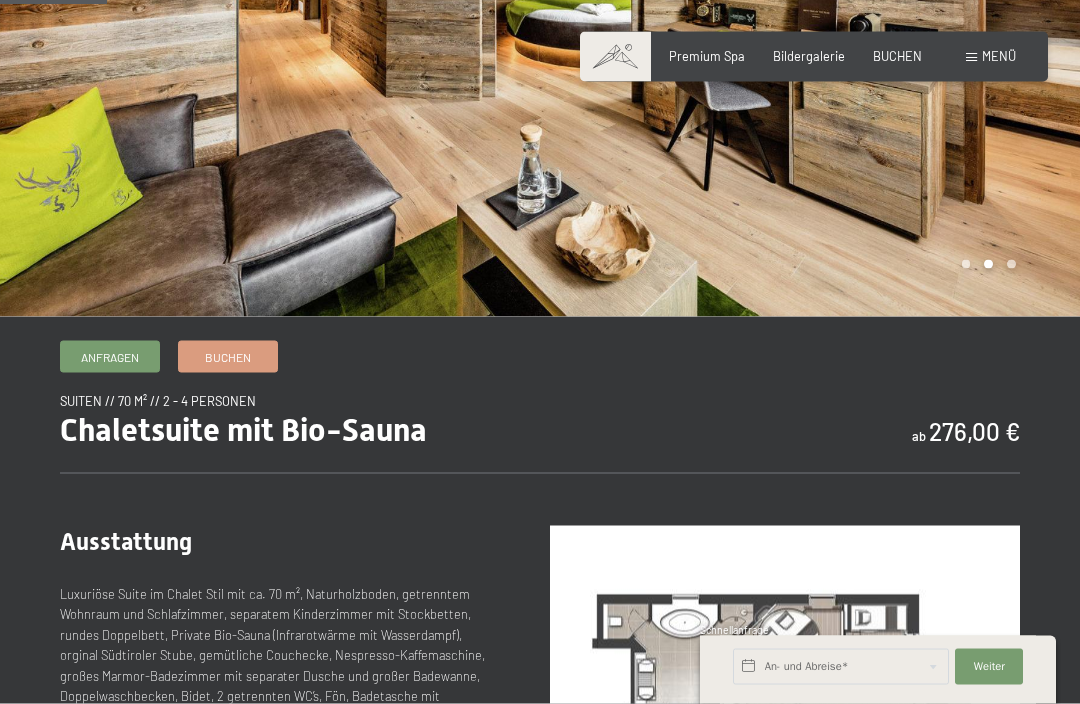 scroll, scrollTop: 0, scrollLeft: 0, axis: both 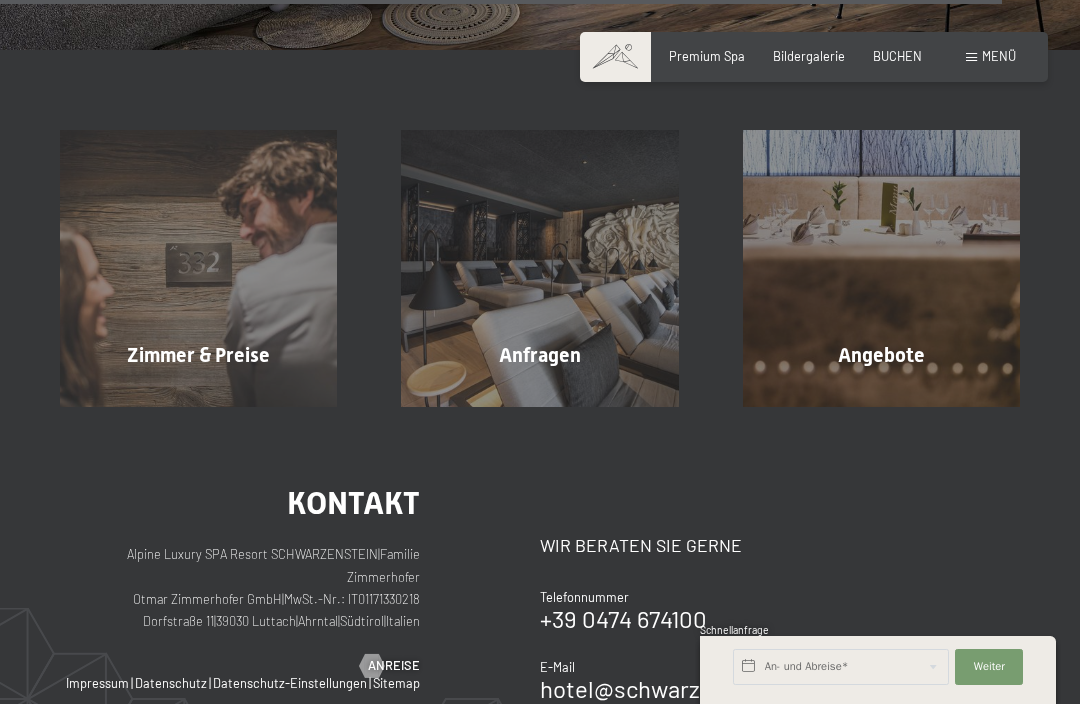 click on "Angebote           Mehr erfahren" at bounding box center [881, 268] 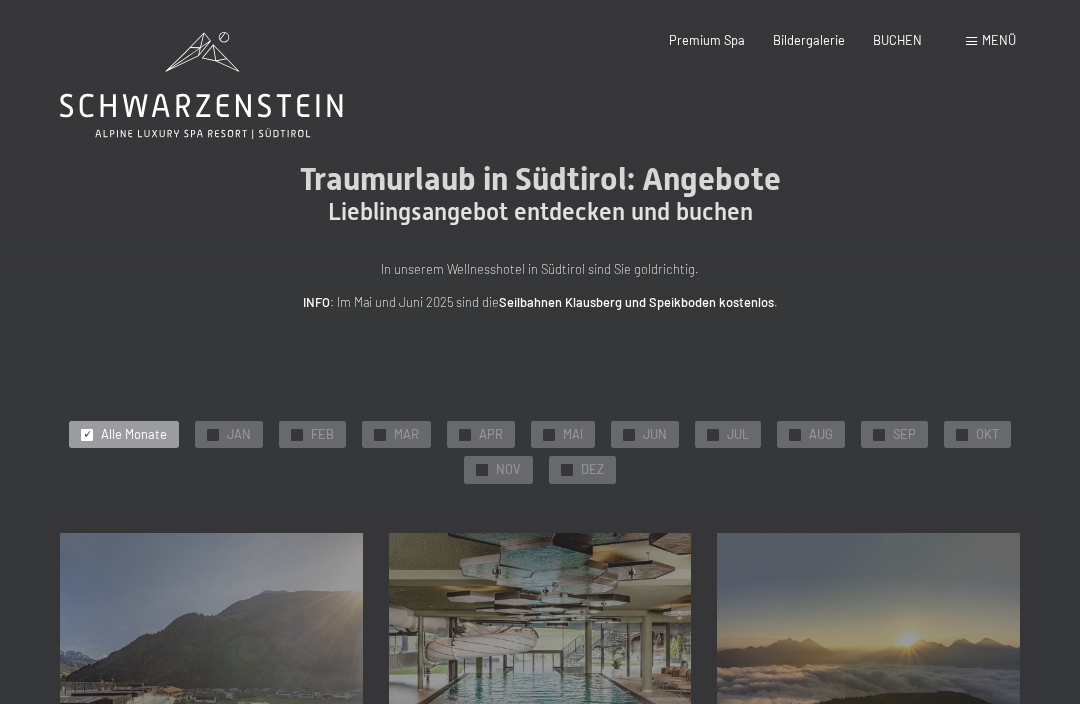 scroll, scrollTop: 0, scrollLeft: 0, axis: both 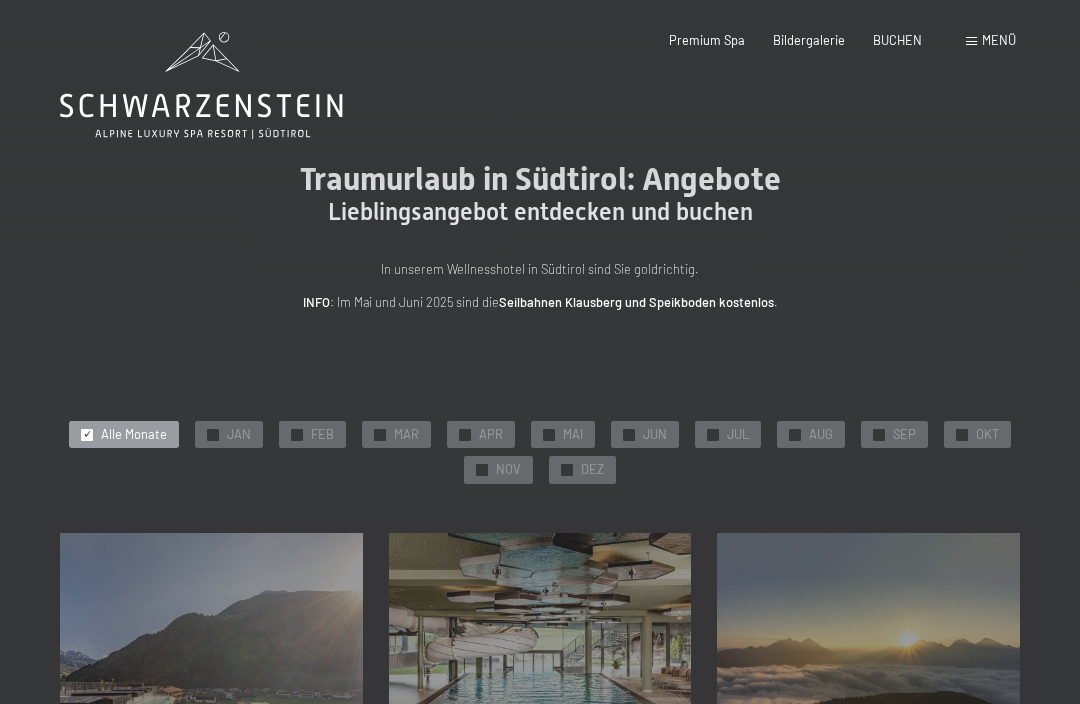 click on "AUG" at bounding box center [821, 435] 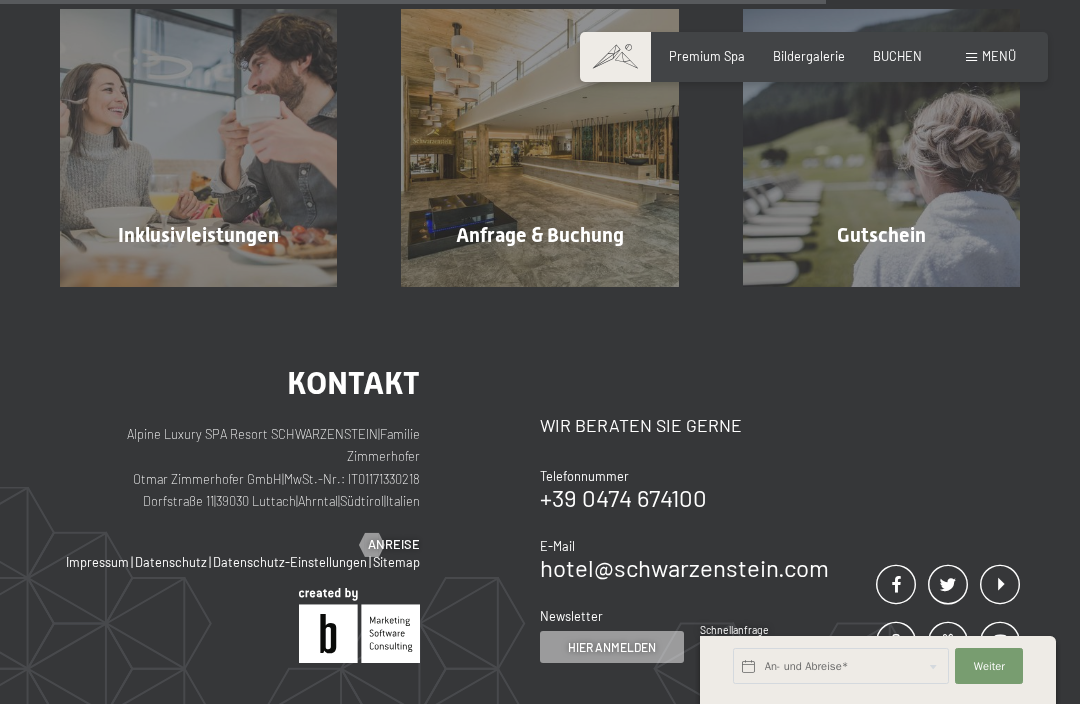 scroll, scrollTop: 993, scrollLeft: 0, axis: vertical 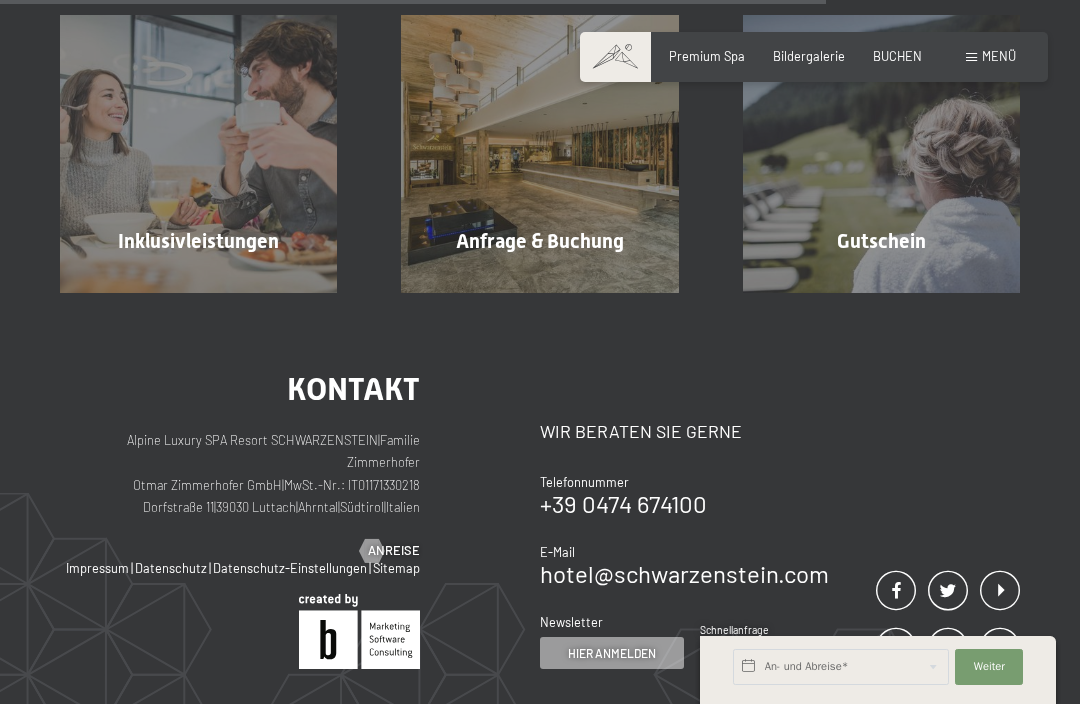click on "Hier anmelden" at bounding box center (612, 653) 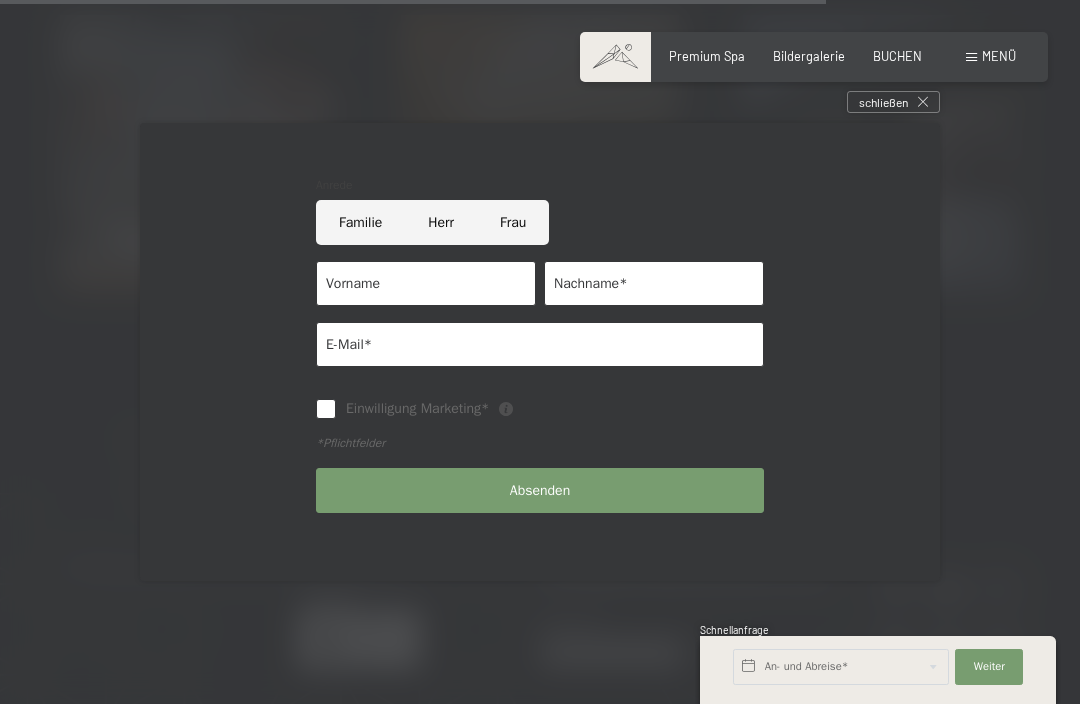 click on "Anrede Familie Herr Frau Vorname Nachname* E-Mail* Einwilligung Marketing*   Der Unterfertigte, der die  Aufklärung laut Link  gelesen und verstanden hat, stimmt – bezugnehmend auf die Datenverarbeitung, für welche die Einwilligung der betroffenen Person gesetzlich vorgeschrieben ist – der Verarbeitung seiner personenbezogenen Daten seitens Alpine Luxury SPA Resort SCHWARZENSTEIN für die Übermittlung von Werbe- und Marketingmitteilungen über unsere Dienstleistungen, Aktionen/Angebote usw., einschließlich des Versands von Newslettern, über automatisierte (E-Mail, SMS usw.) und nicht-automatisierte (postalisch, Callcenter) Systeme zu. *Pflichtfelder Absenden Honeypot" at bounding box center [540, 352] 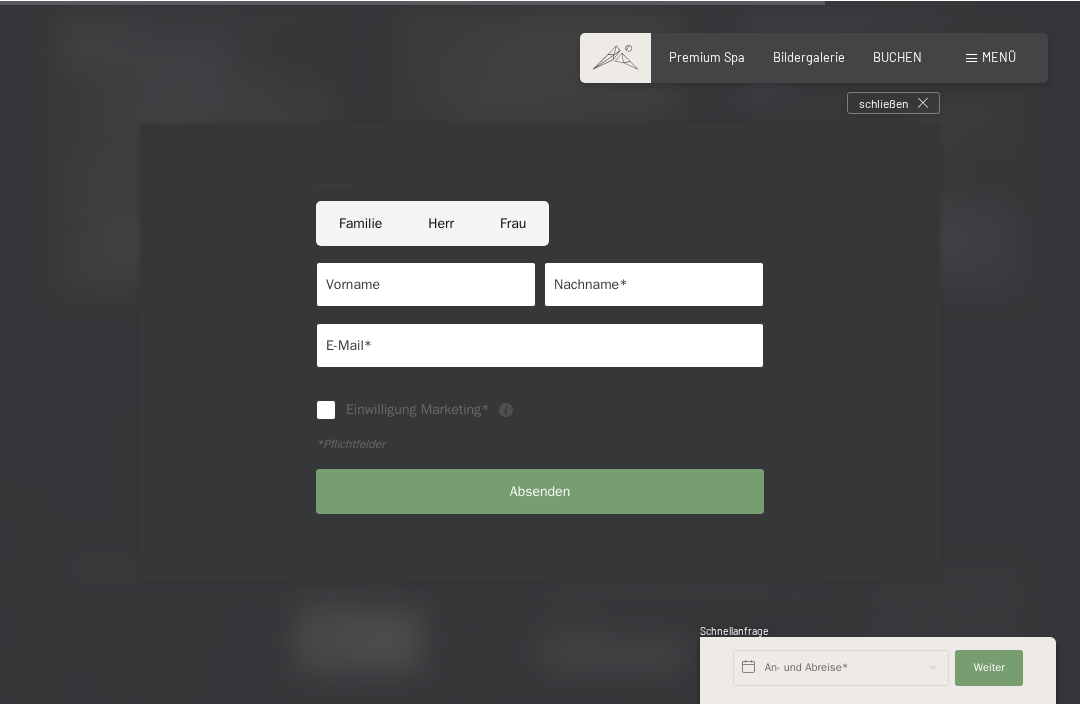 scroll, scrollTop: 992, scrollLeft: 0, axis: vertical 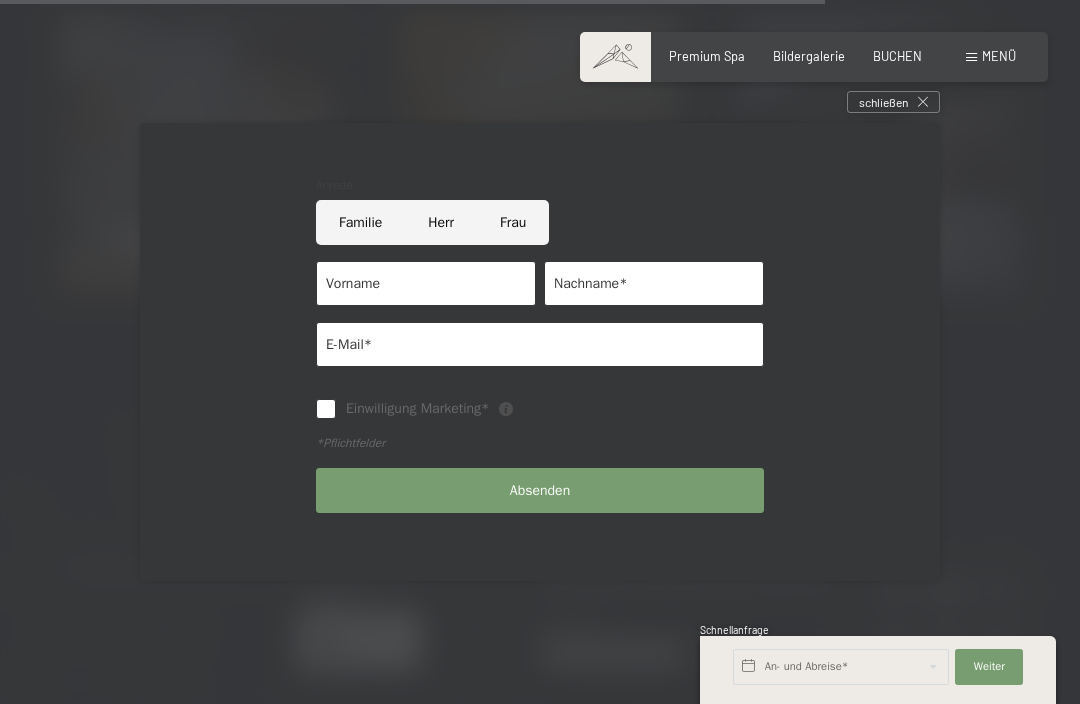 click on "schließen" at bounding box center [883, 102] 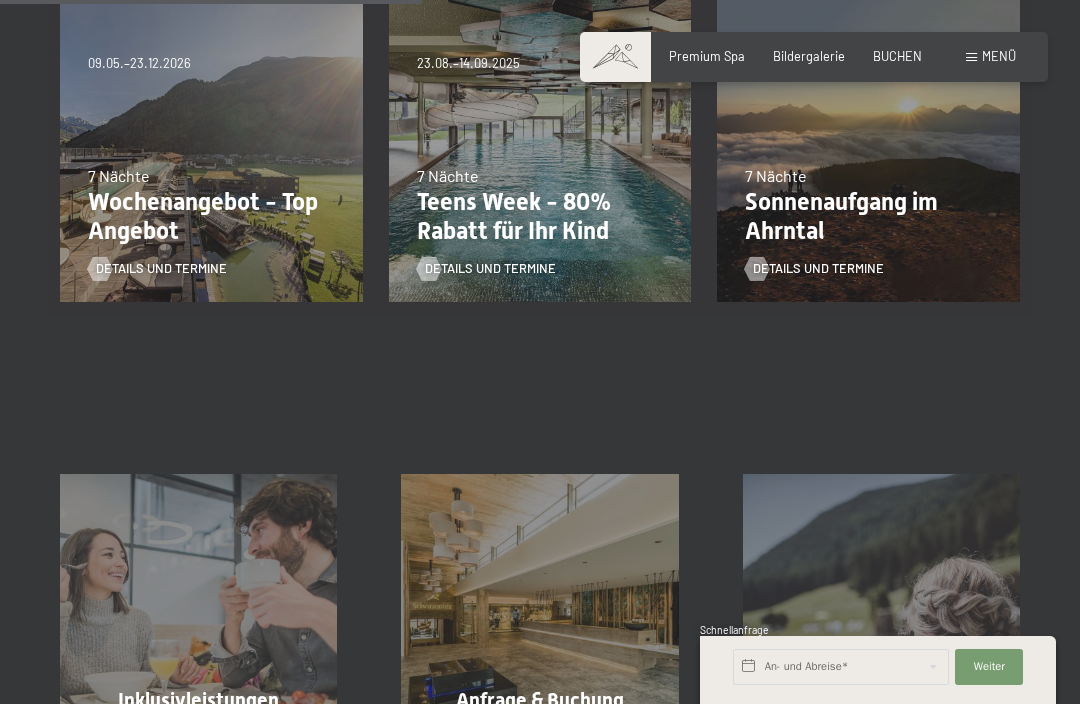 scroll, scrollTop: 447, scrollLeft: 0, axis: vertical 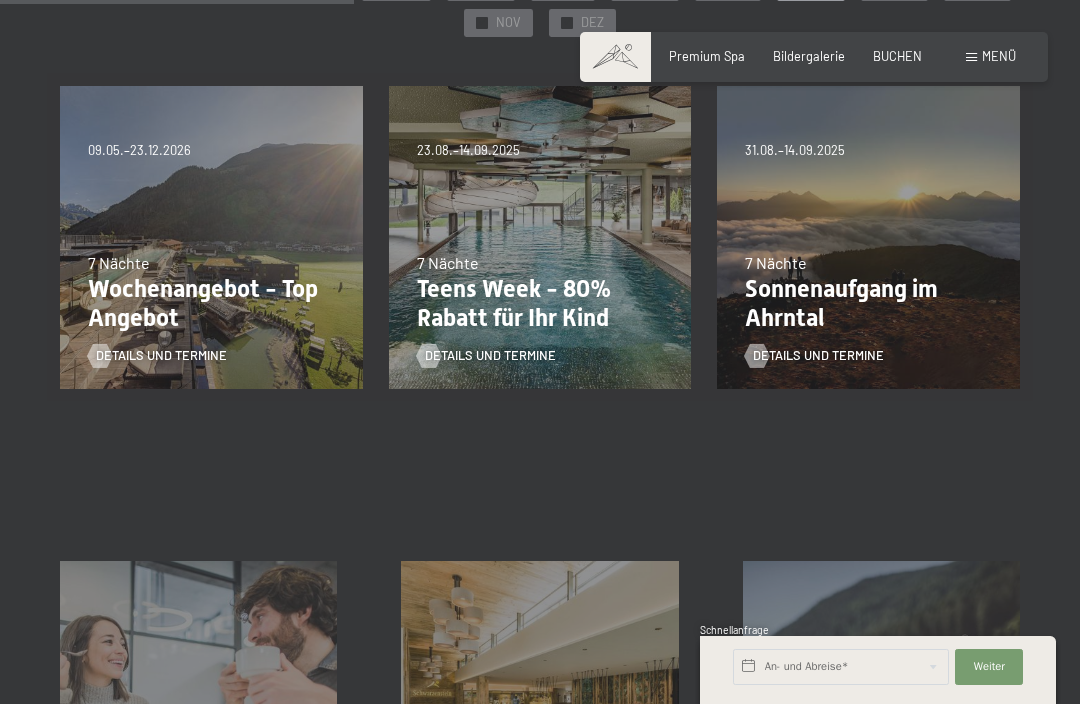 click on "Menü" at bounding box center (999, 56) 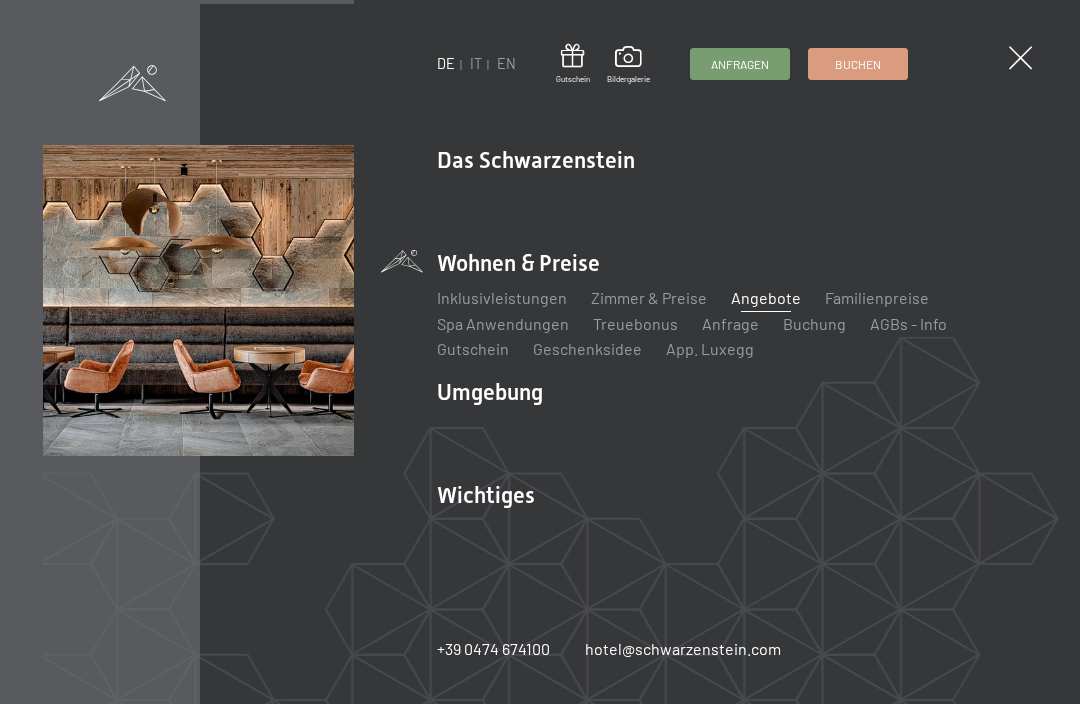 click on "Downloads" at bounding box center (893, 529) 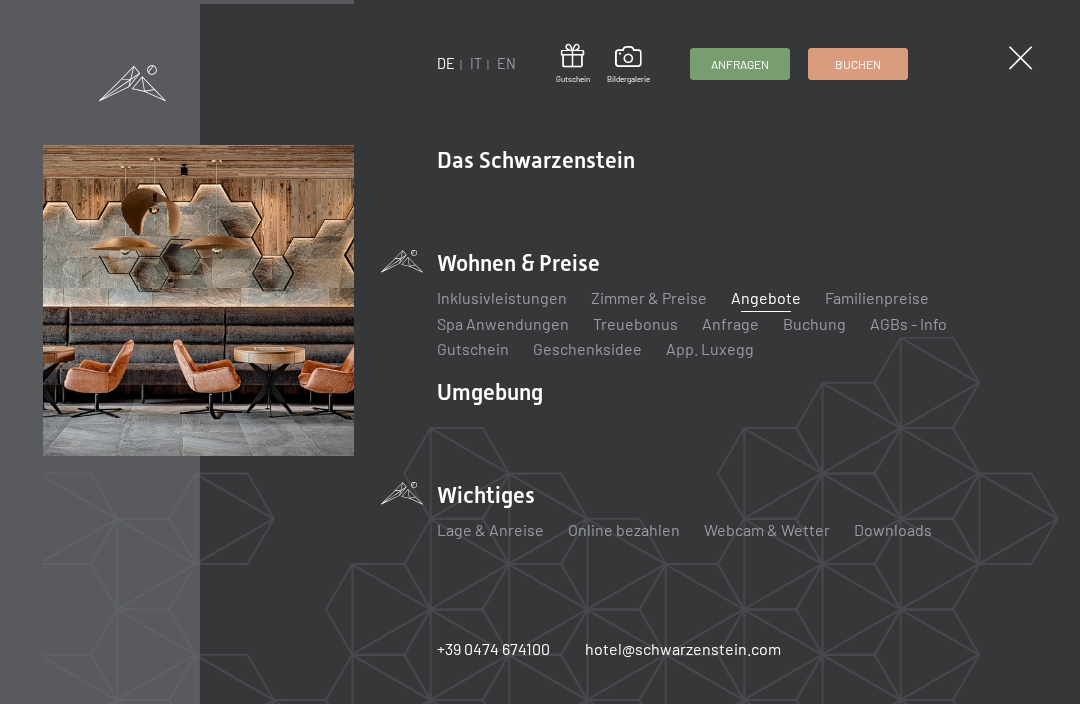 scroll, scrollTop: 0, scrollLeft: 0, axis: both 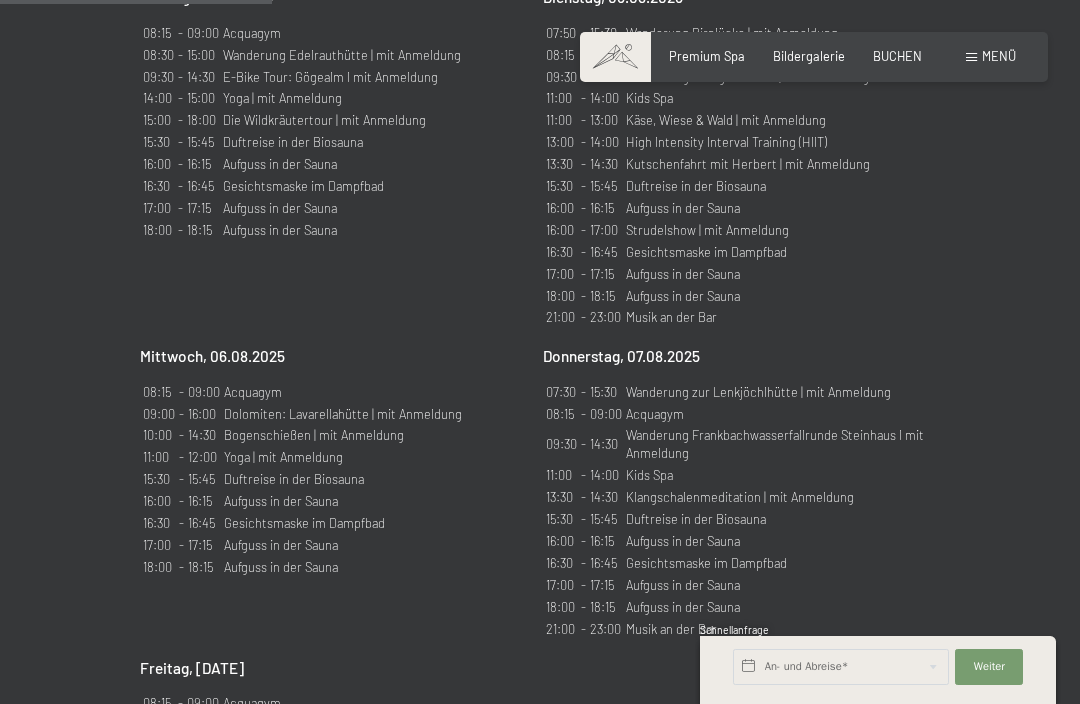 click on "Klangschalenmeditation | mit Anmeldung" at bounding box center [776, 498] 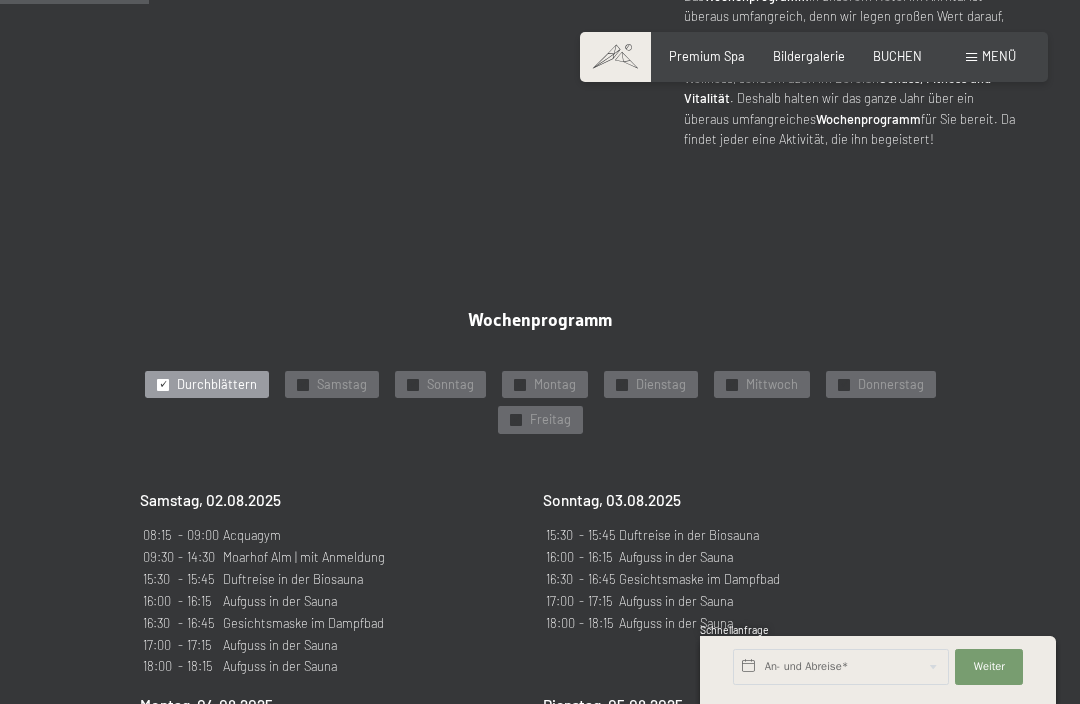 scroll, scrollTop: 853, scrollLeft: 0, axis: vertical 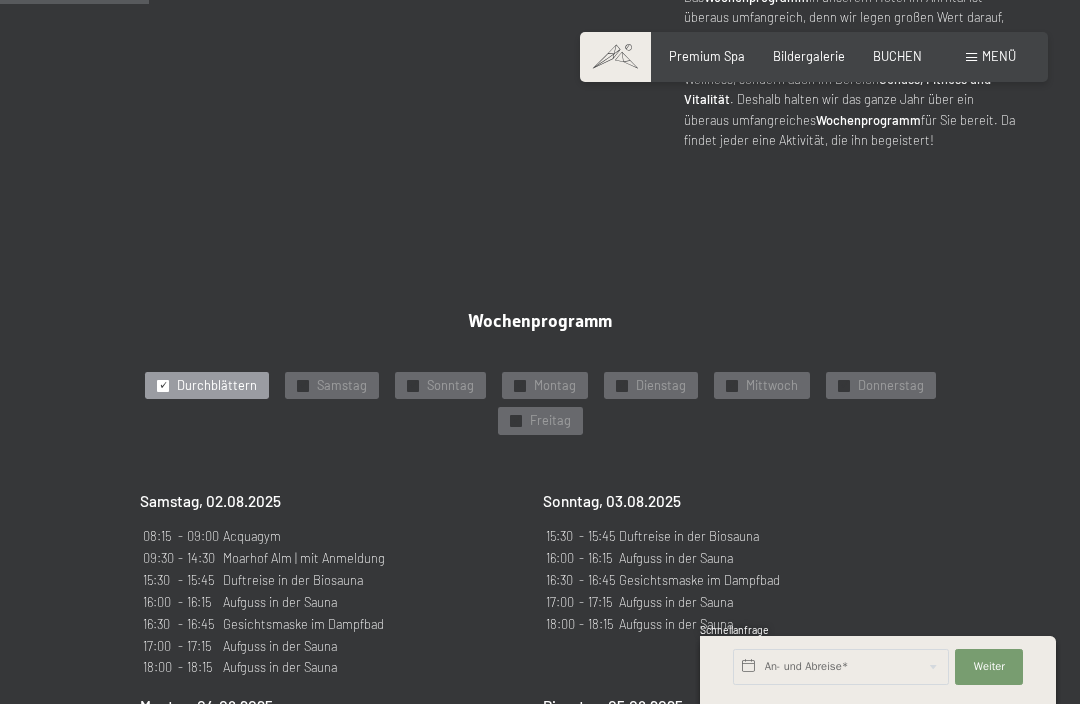 click on "Freitag" at bounding box center [550, 421] 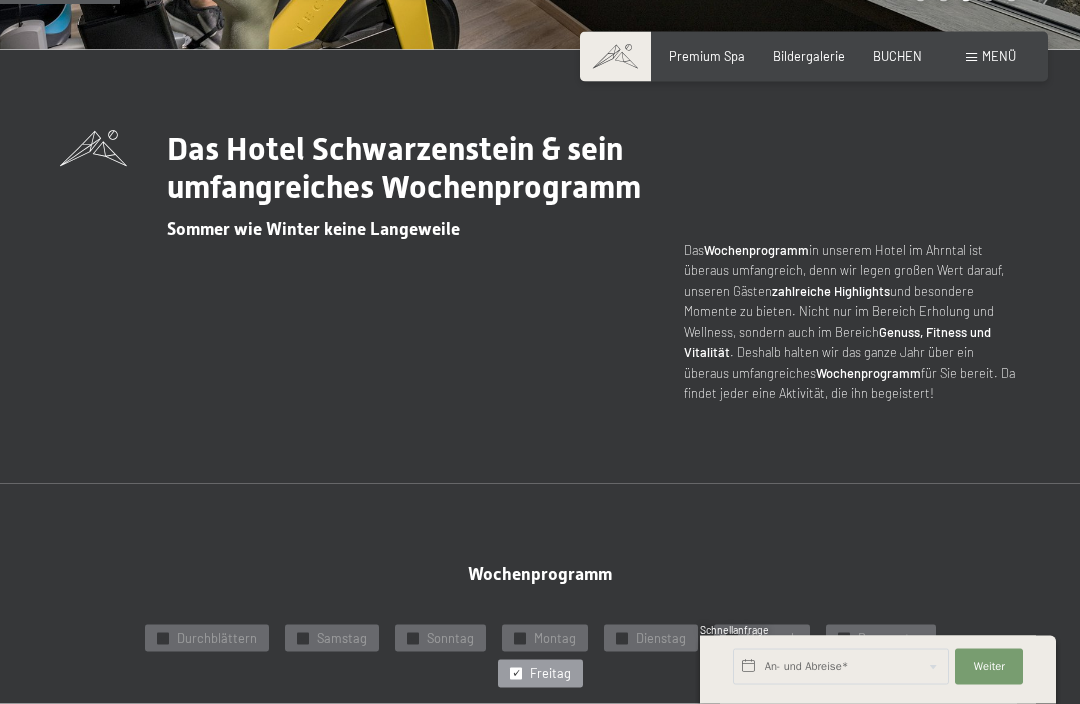 scroll, scrollTop: 601, scrollLeft: 0, axis: vertical 